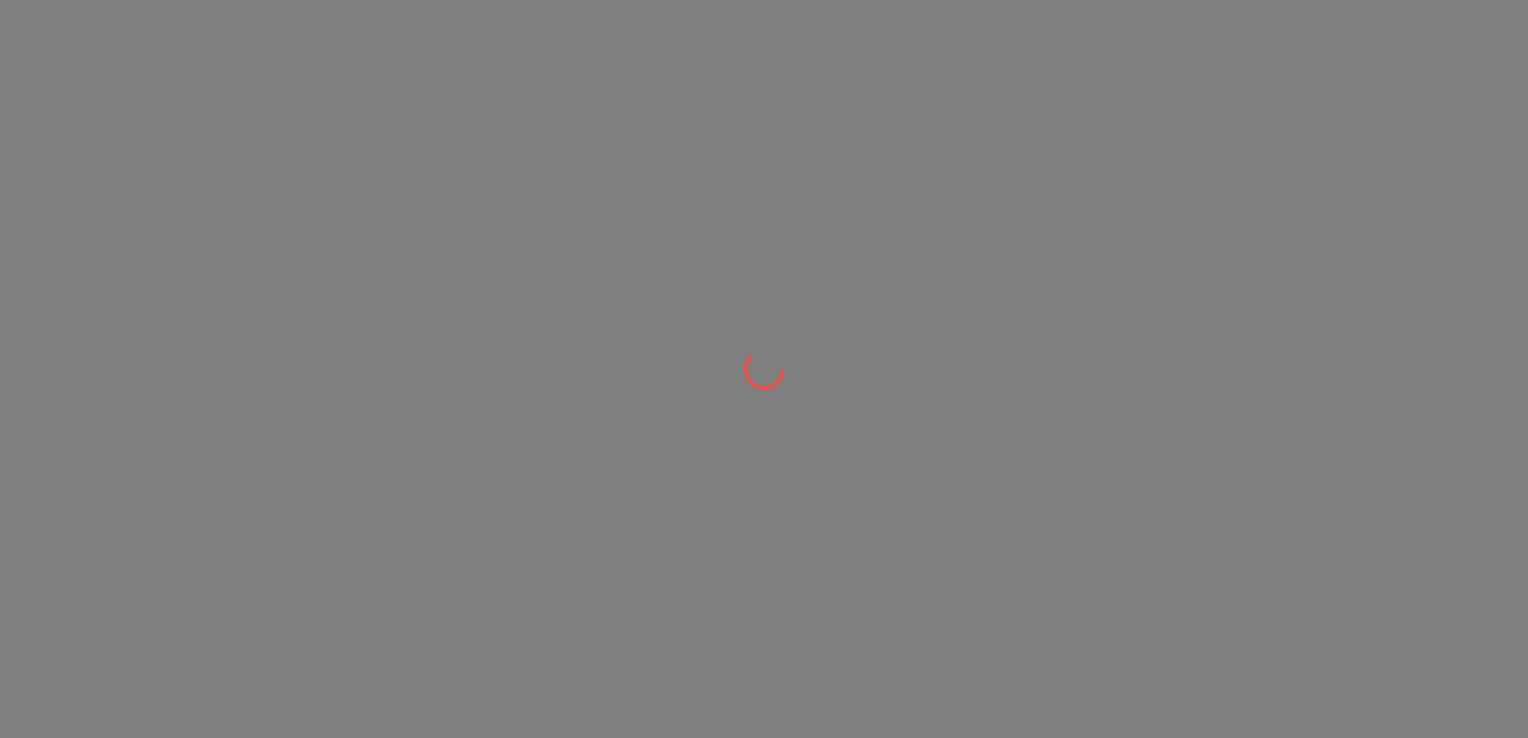 scroll, scrollTop: 0, scrollLeft: 0, axis: both 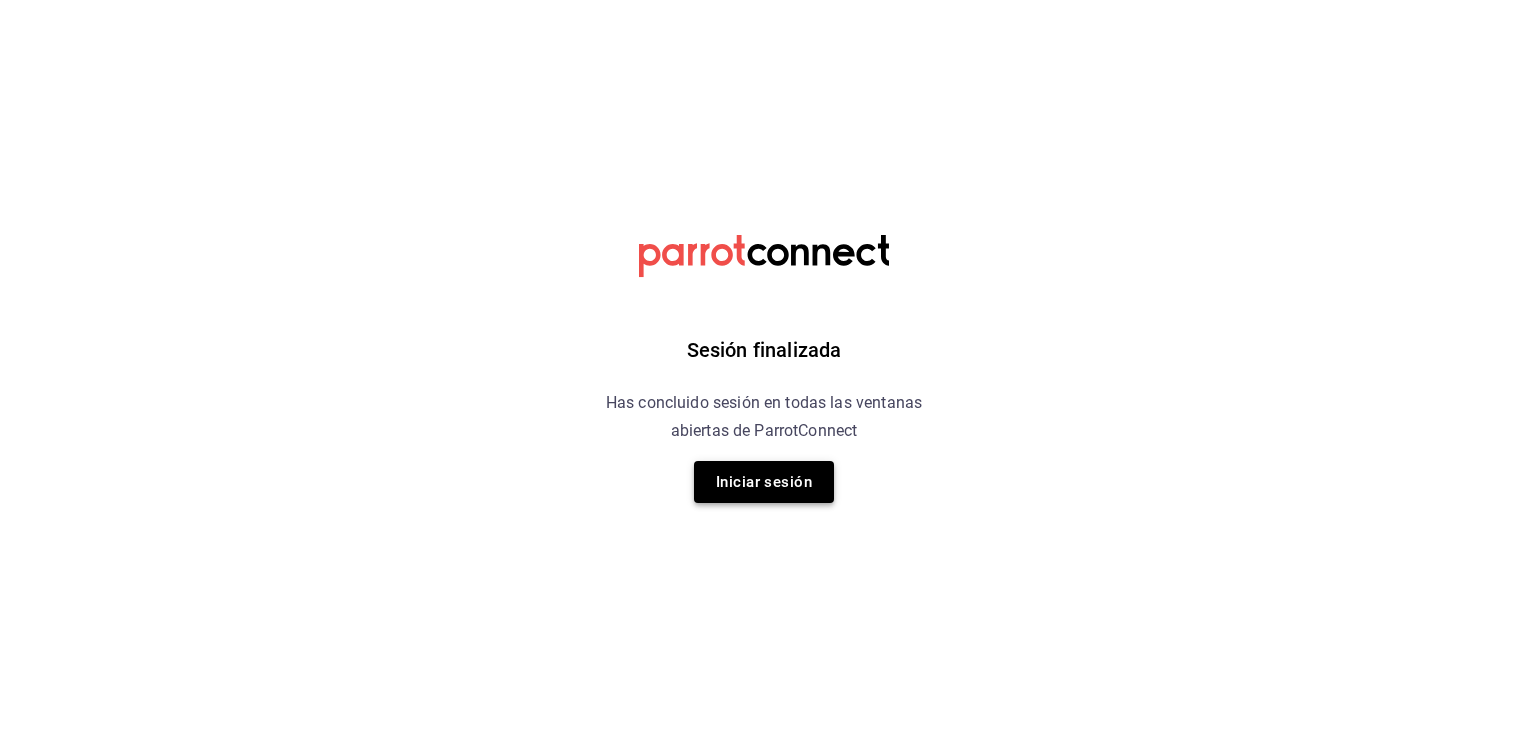 click on "Iniciar sesión" at bounding box center [764, 482] 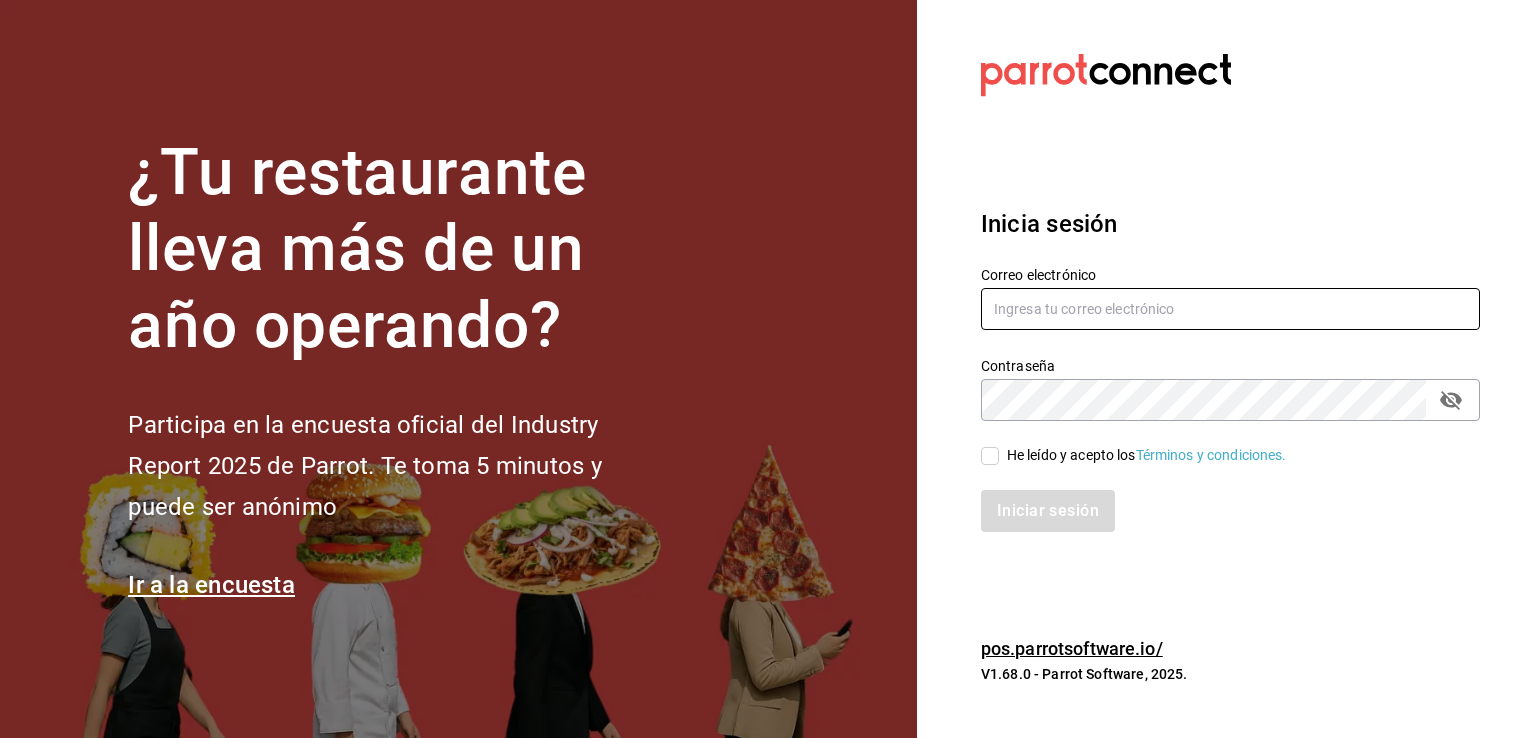 type on "mochomos.arcos@grupocosteno.com" 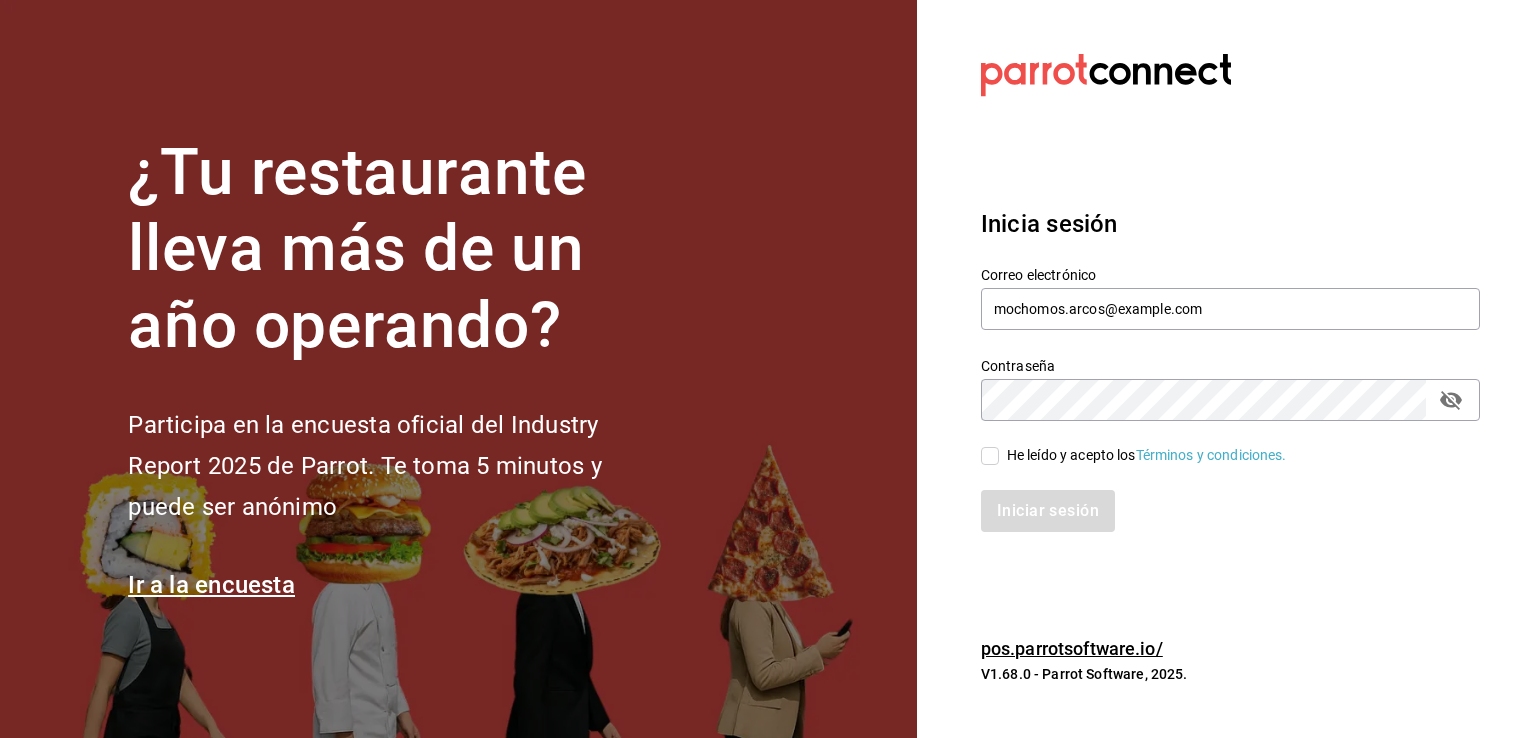 click on "He leído y acepto los  Términos y condiciones." at bounding box center [990, 456] 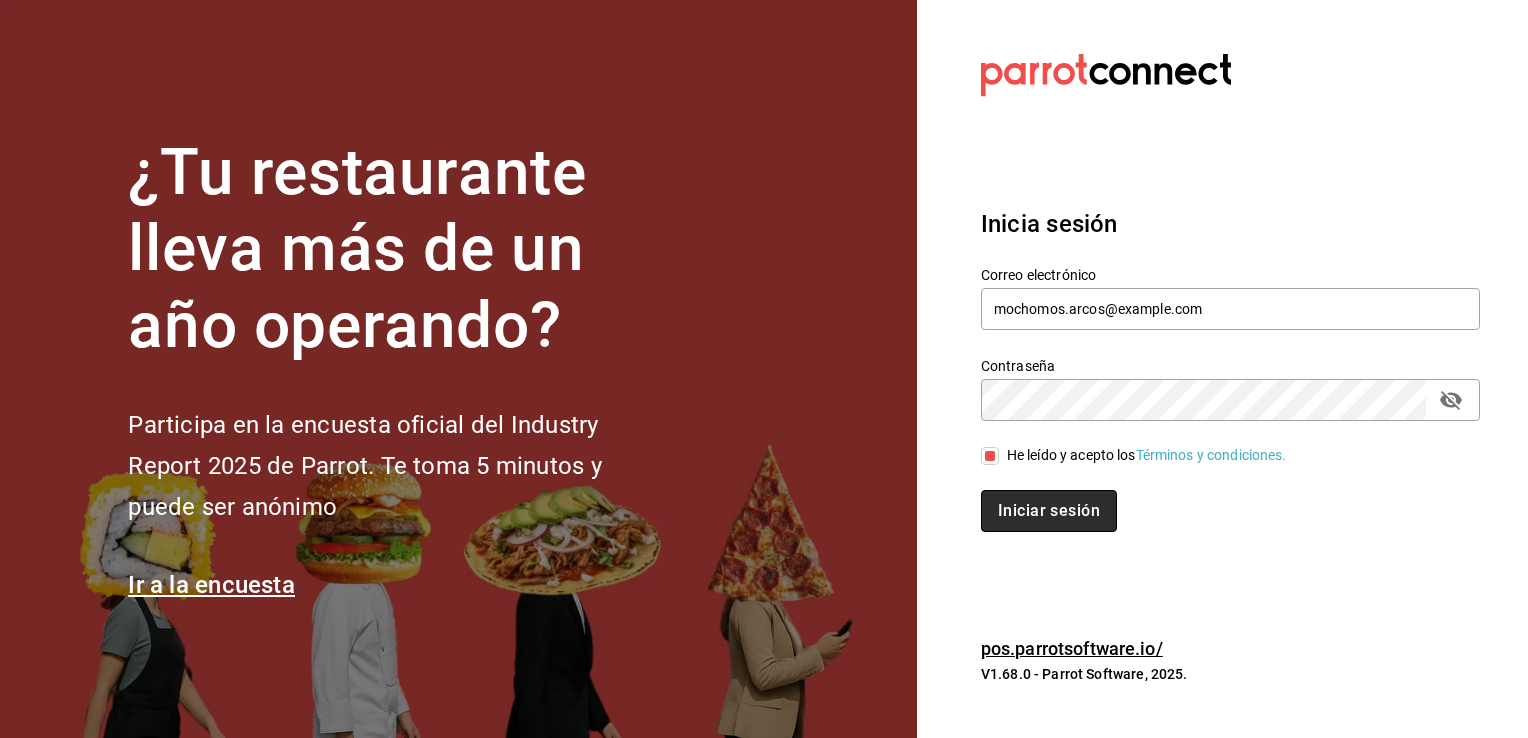 click on "Iniciar sesión" at bounding box center [1049, 511] 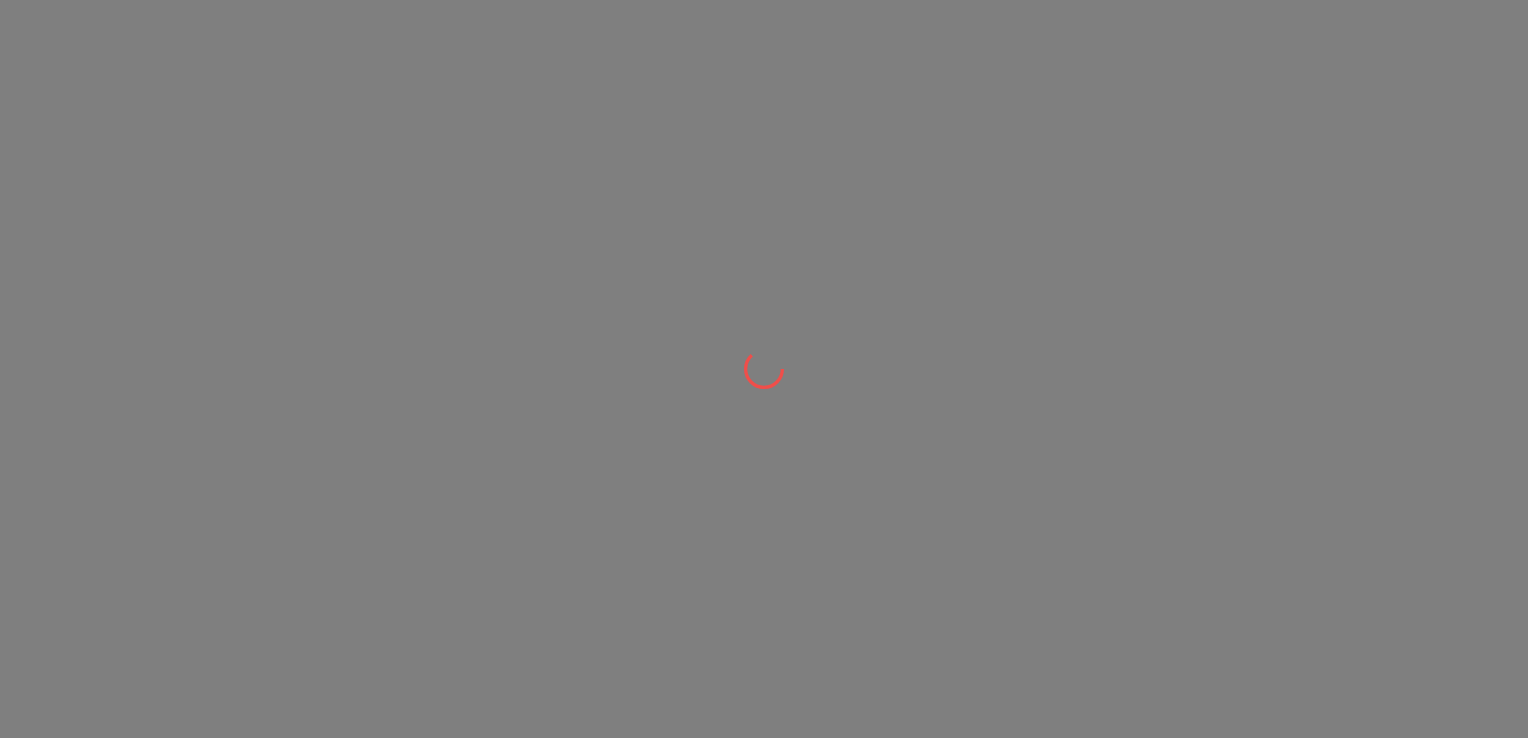 scroll, scrollTop: 0, scrollLeft: 0, axis: both 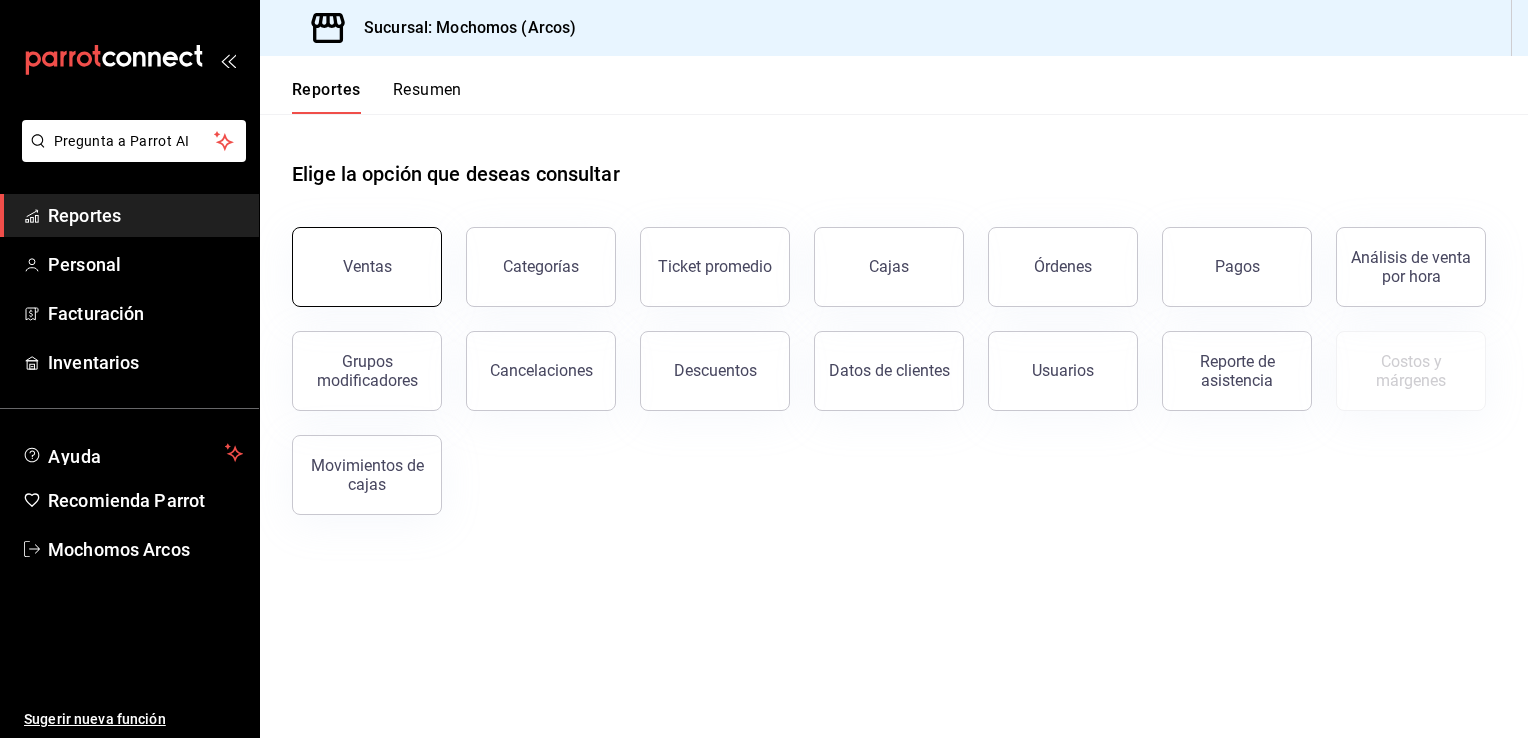 click on "Ventas" at bounding box center (367, 266) 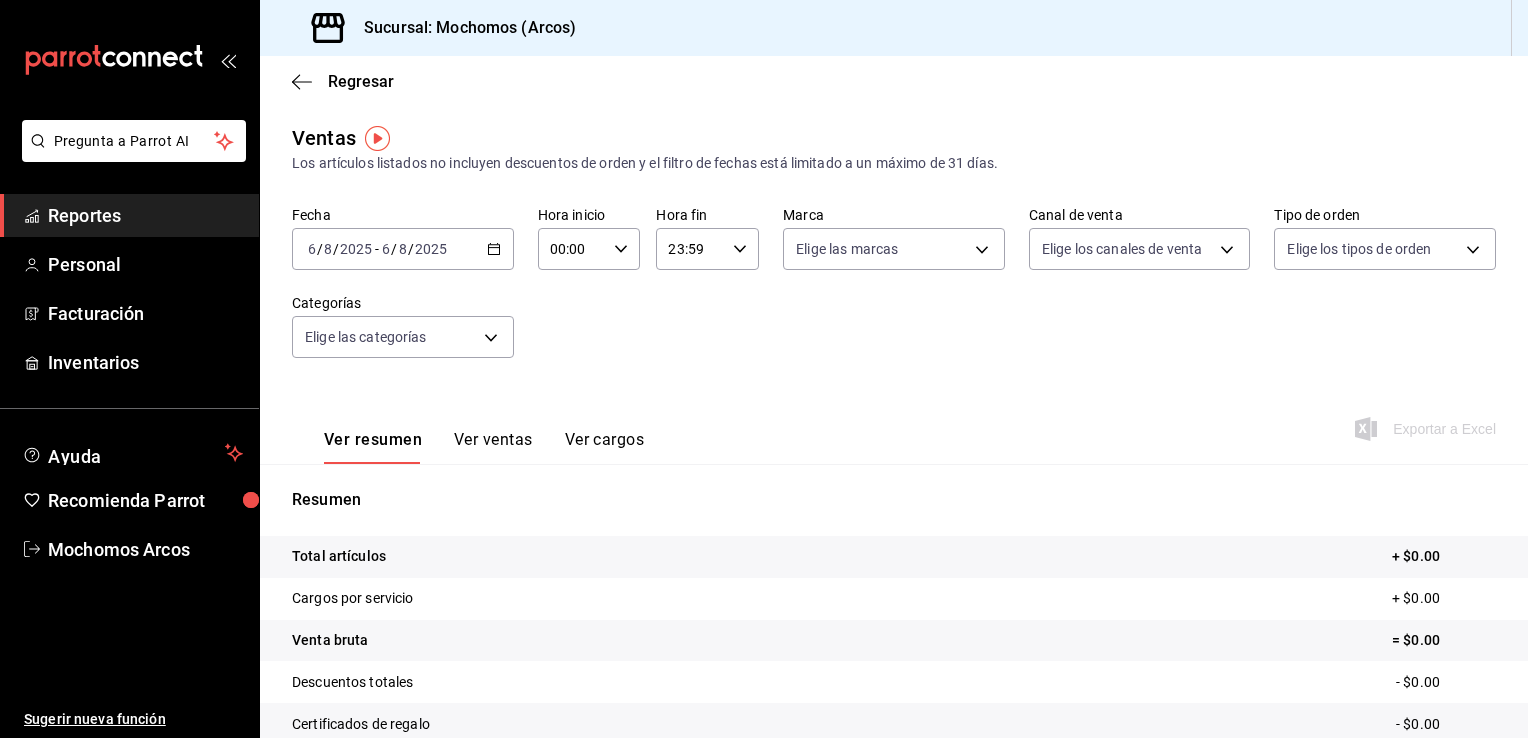 click 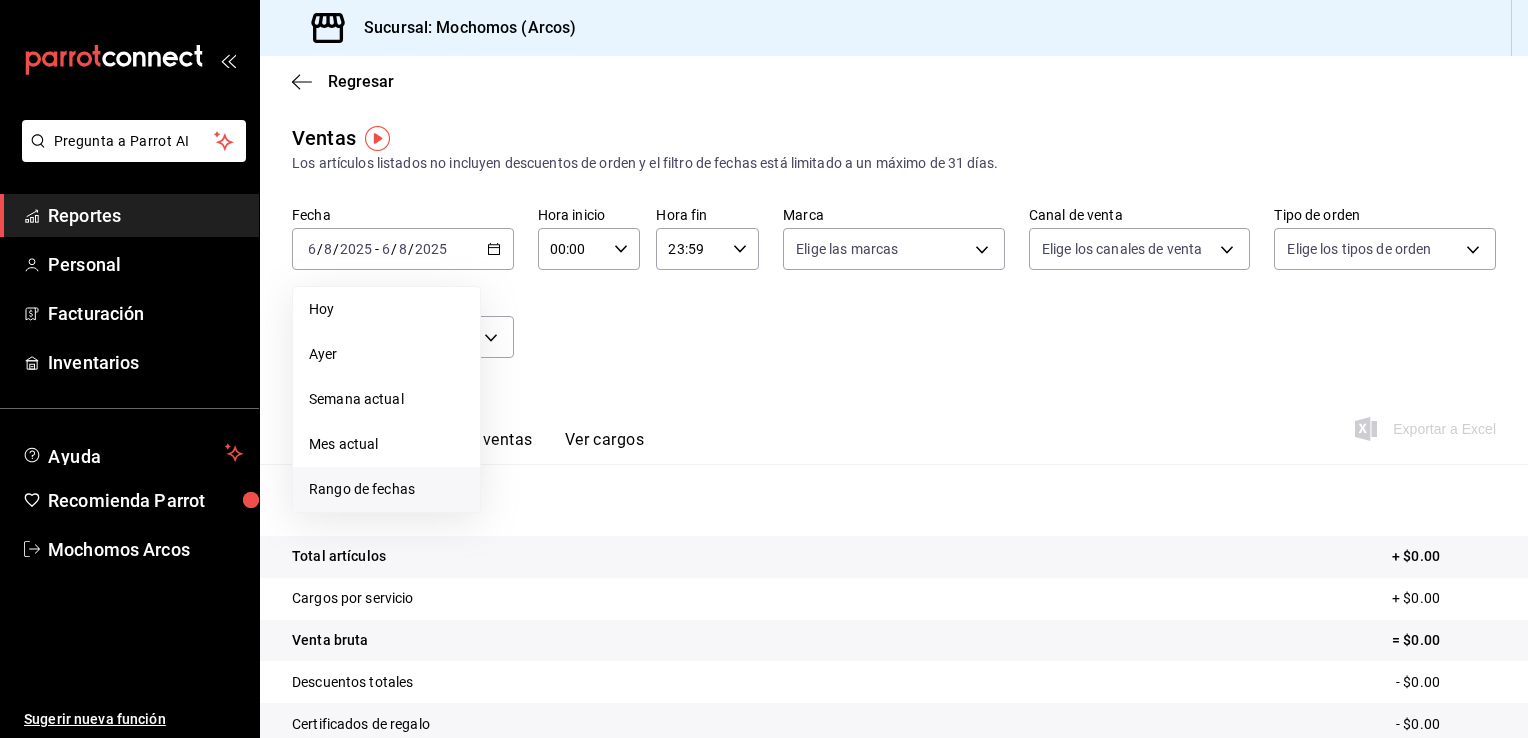 click on "Rango de fechas" at bounding box center [386, 489] 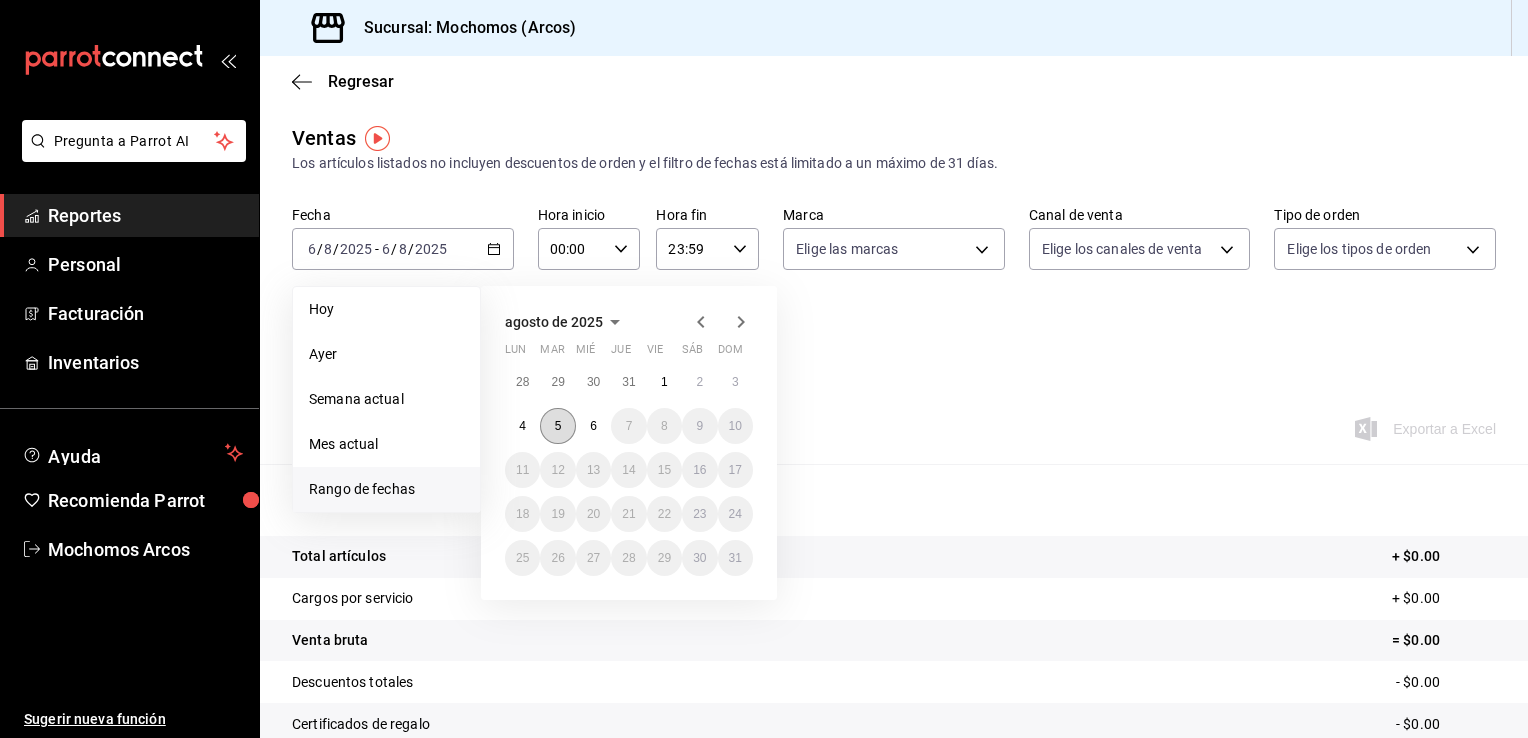 click on "5" at bounding box center [558, 426] 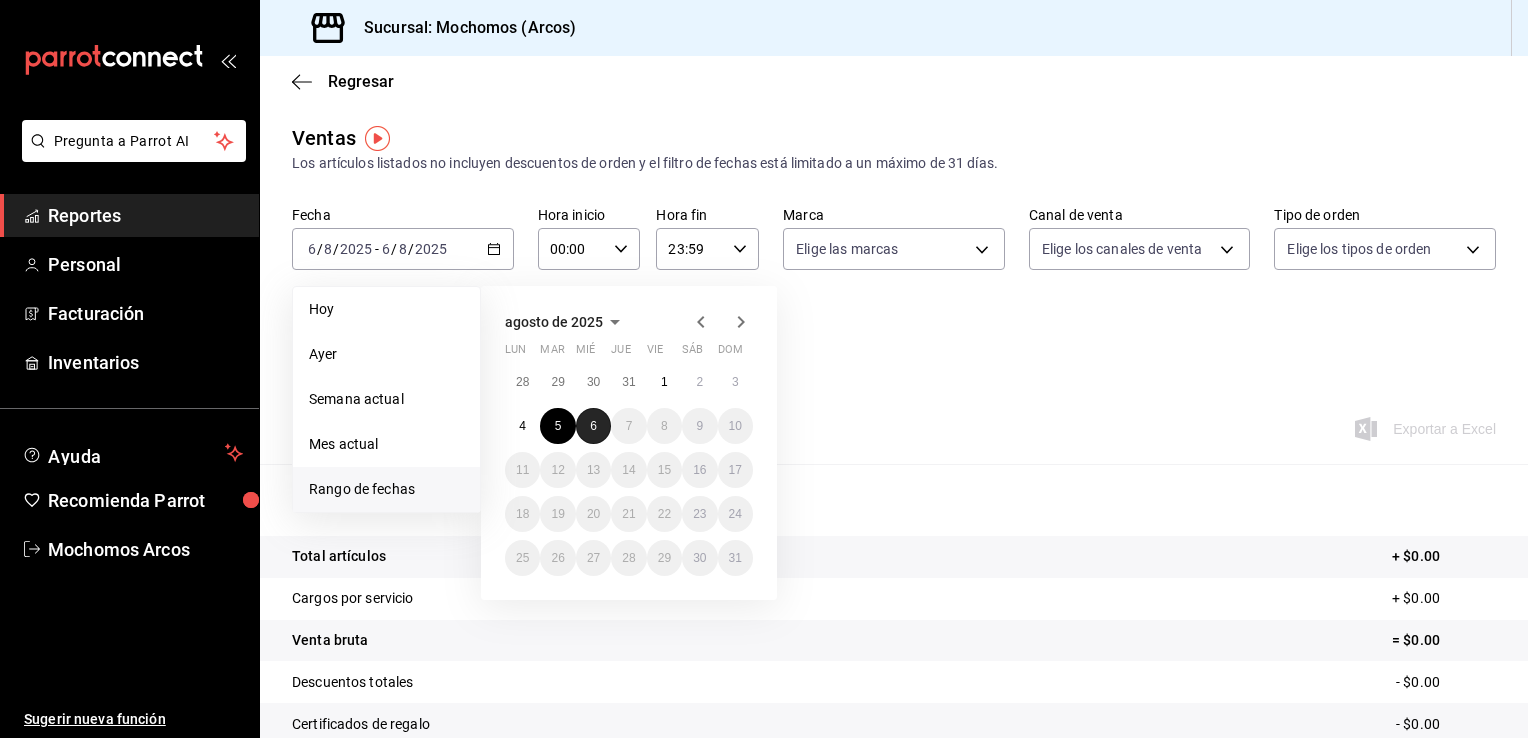 click on "6" at bounding box center [593, 426] 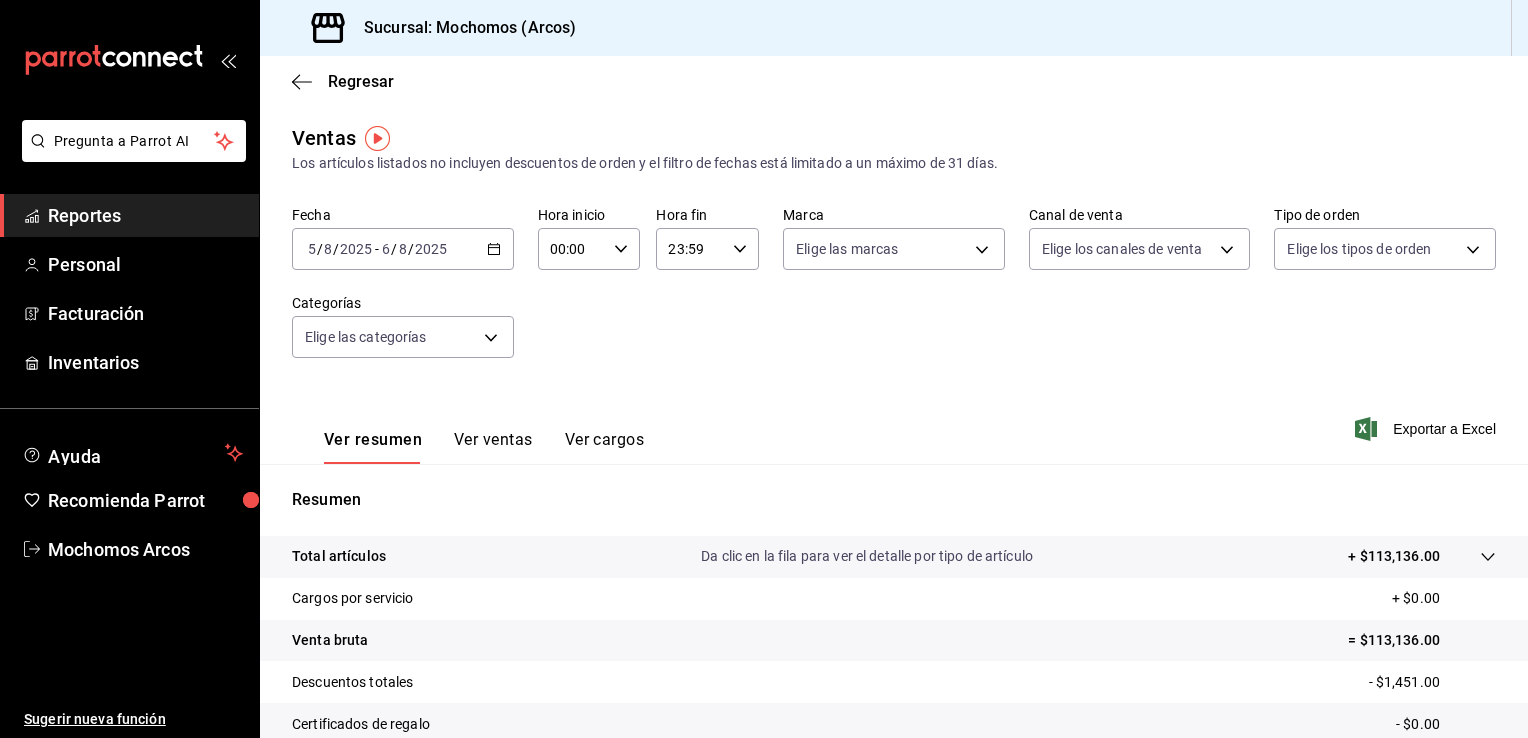 click 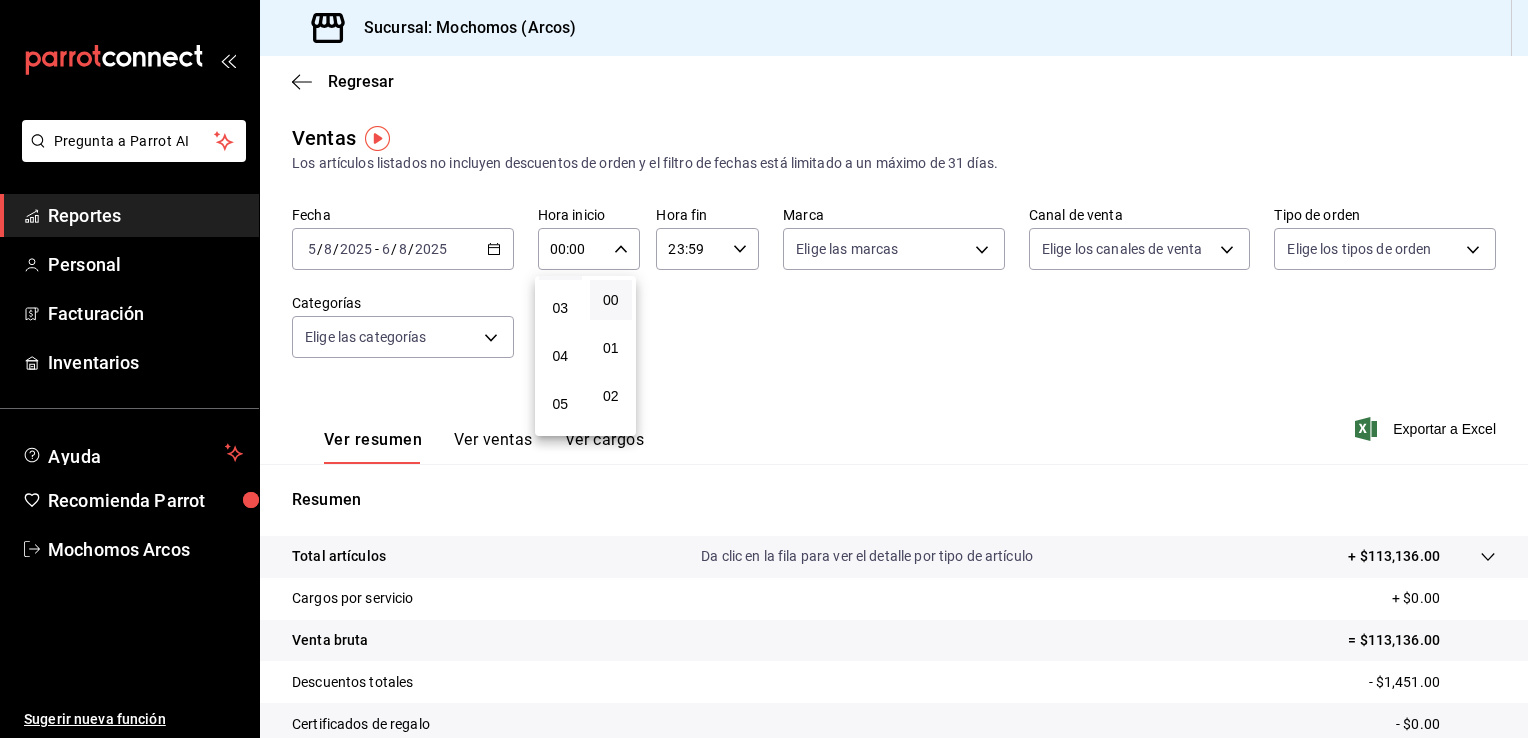 scroll, scrollTop: 135, scrollLeft: 0, axis: vertical 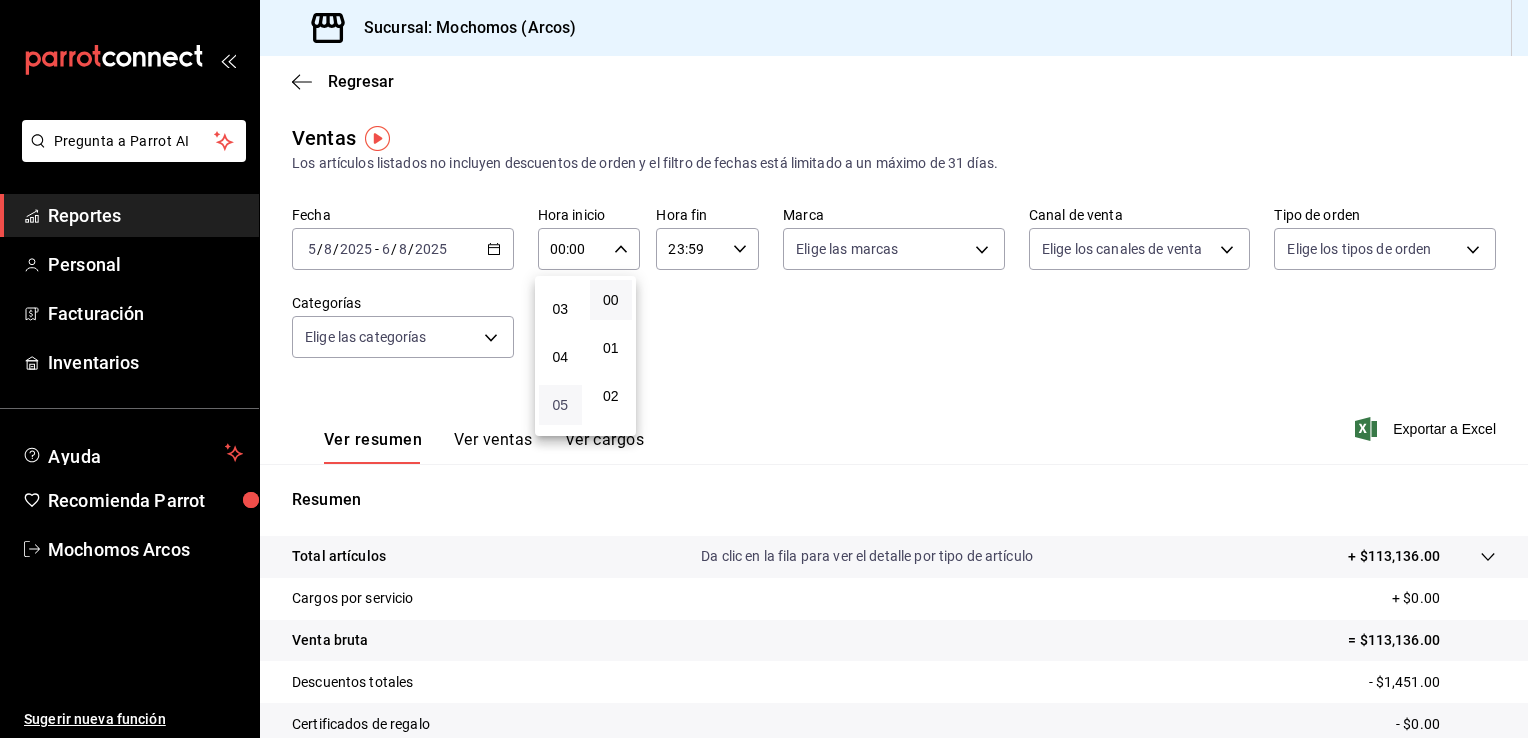 click on "05" at bounding box center [560, 405] 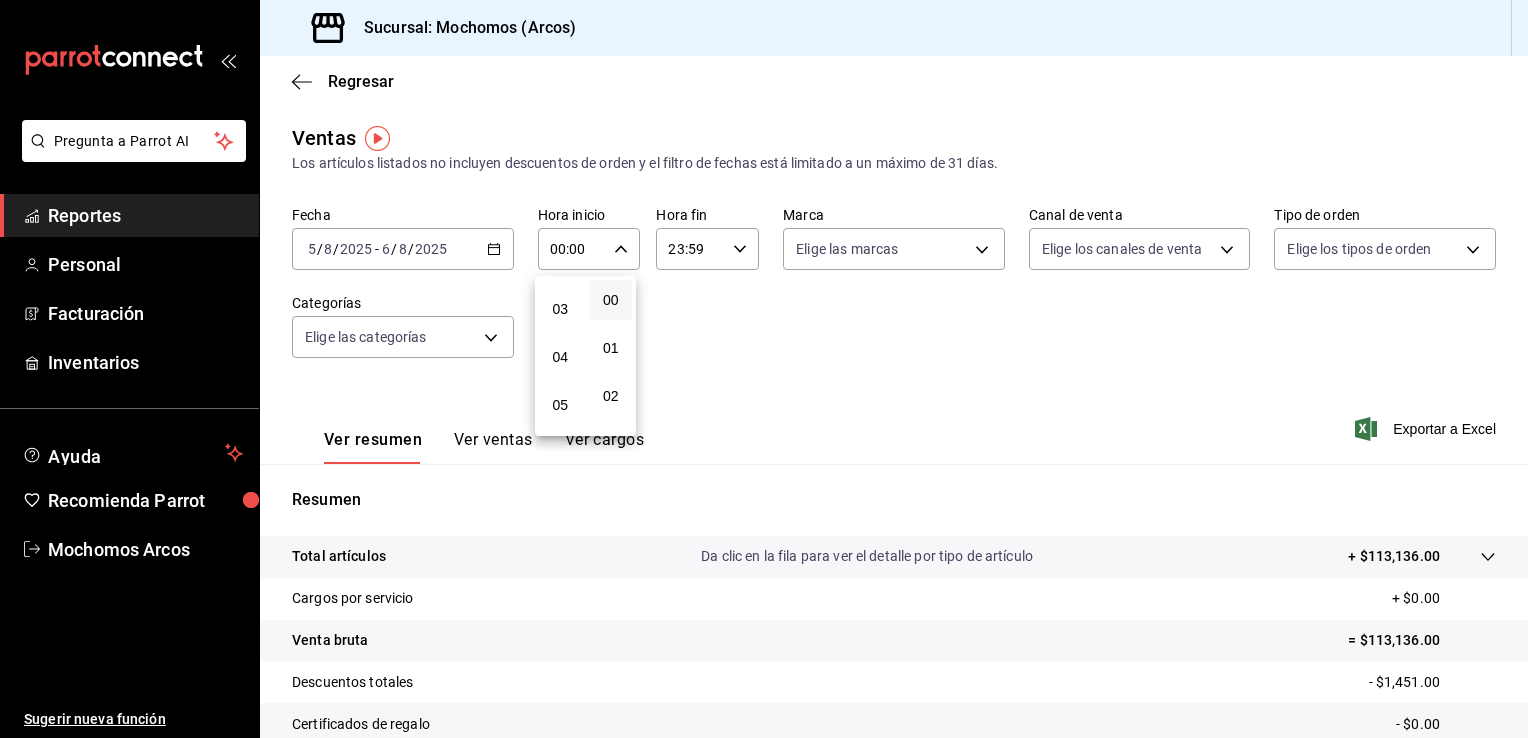 type on "05:00" 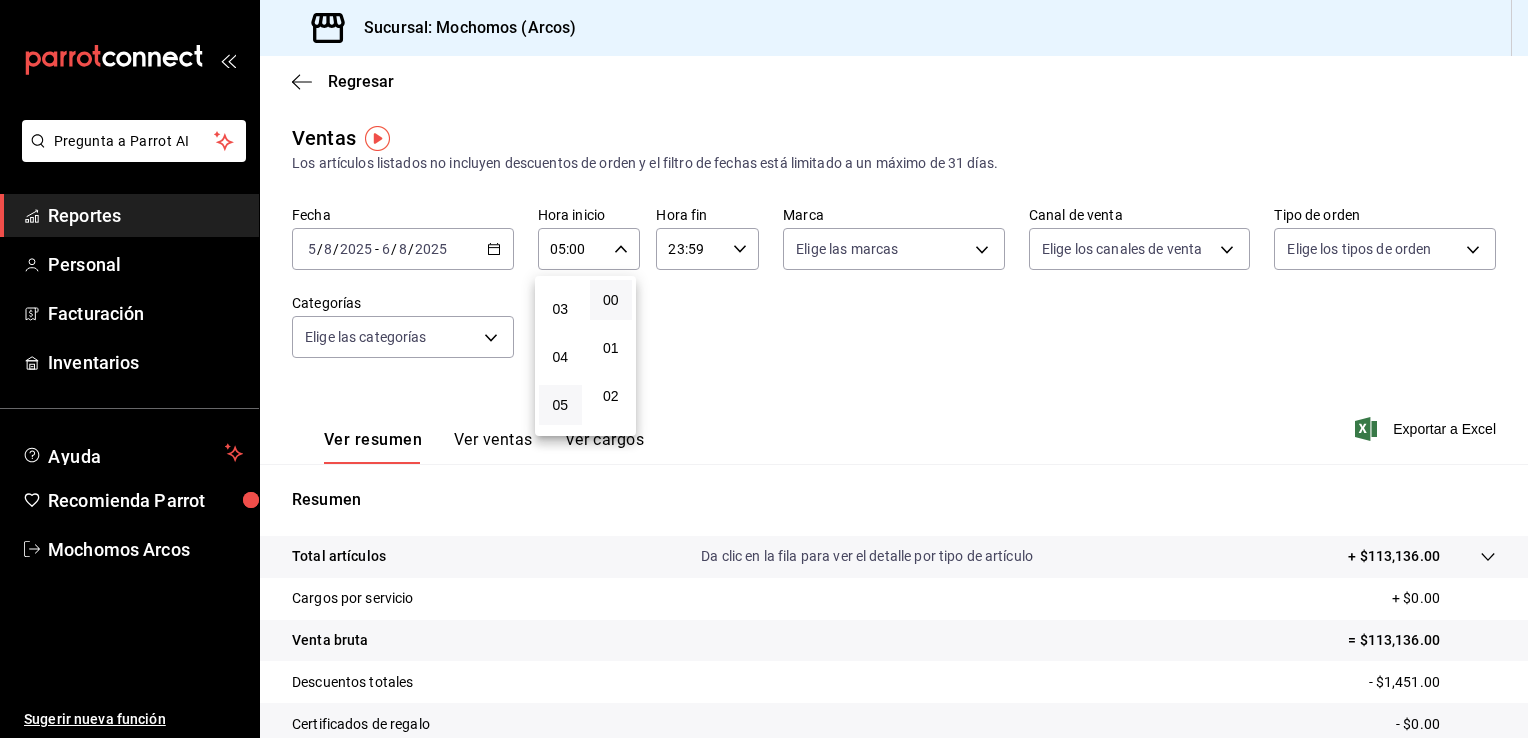 click at bounding box center [764, 369] 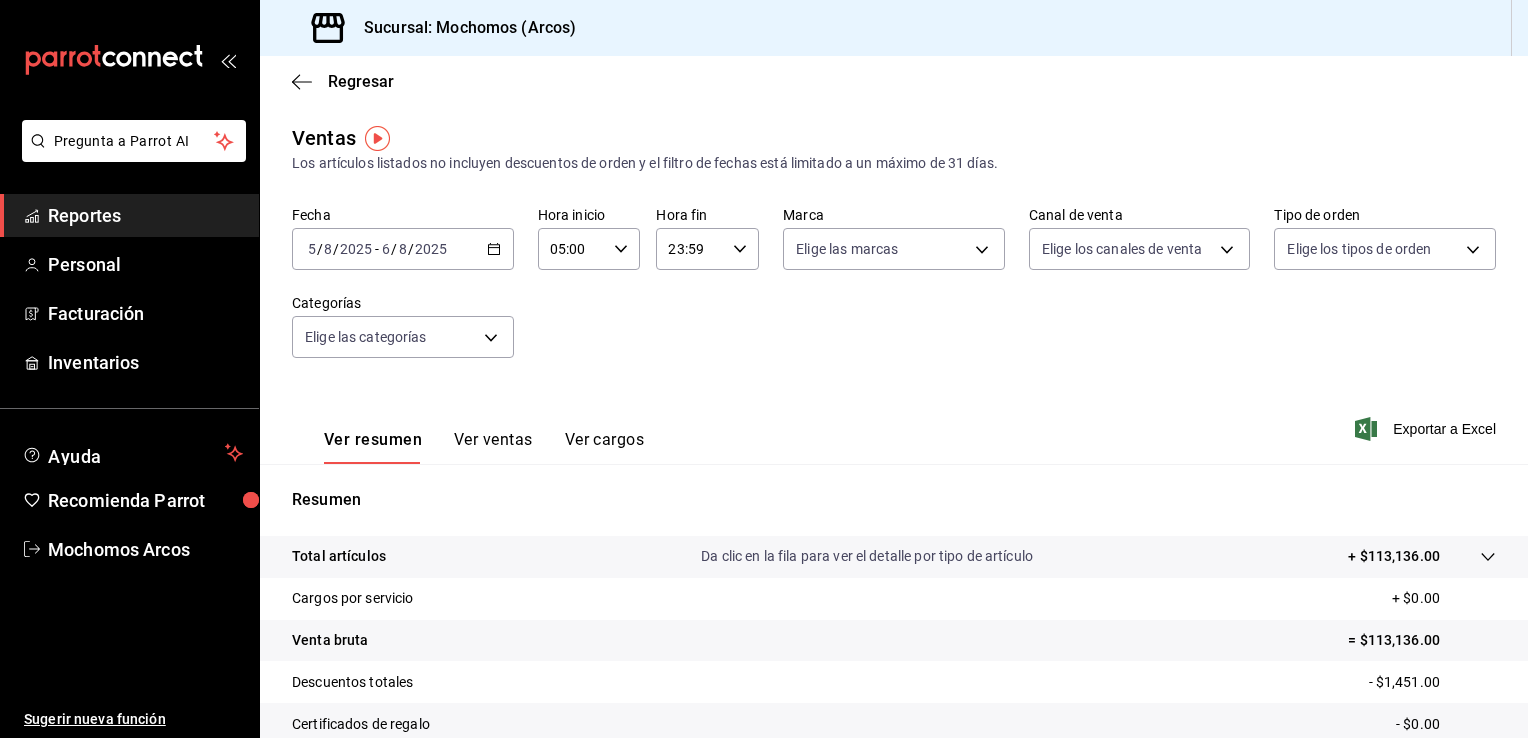 click 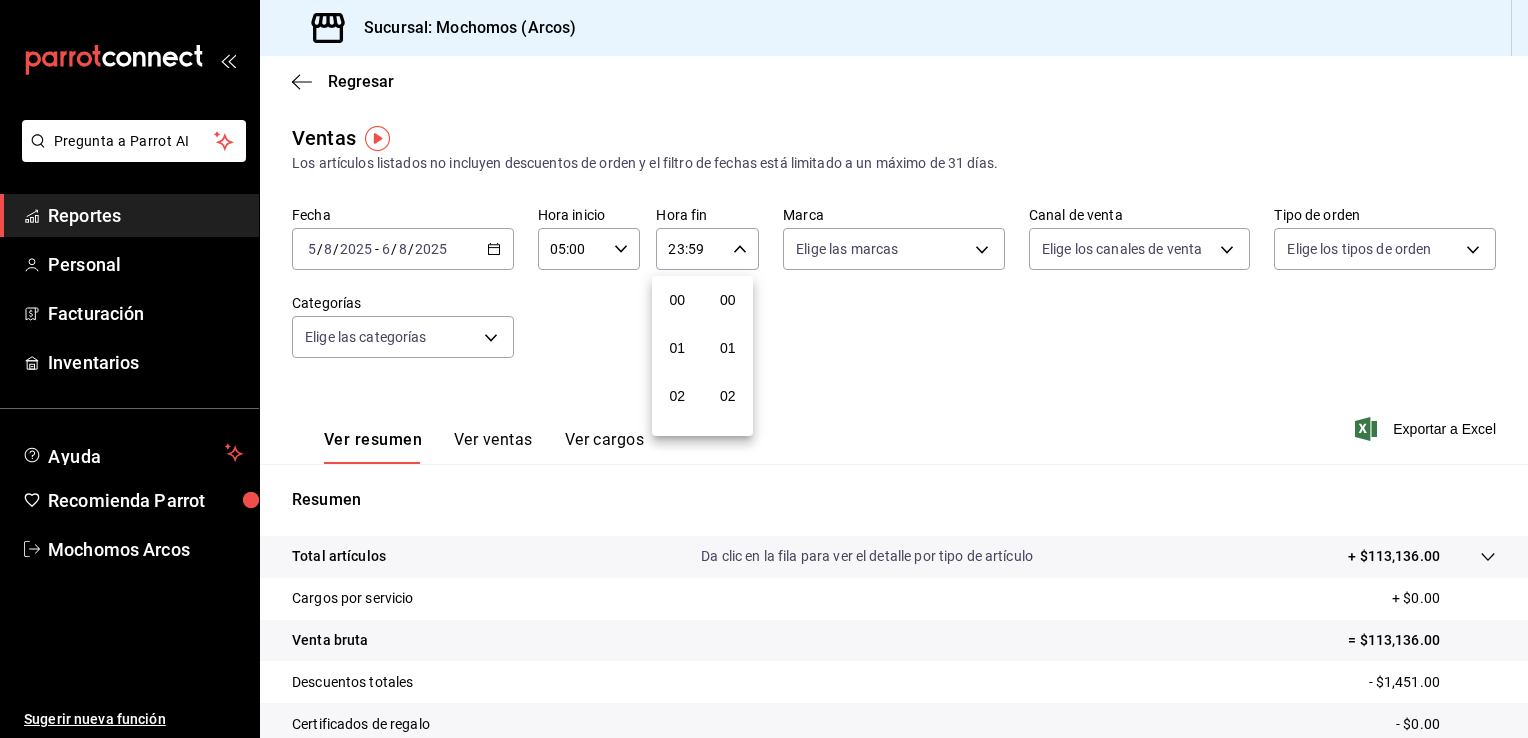 scroll, scrollTop: 1011, scrollLeft: 0, axis: vertical 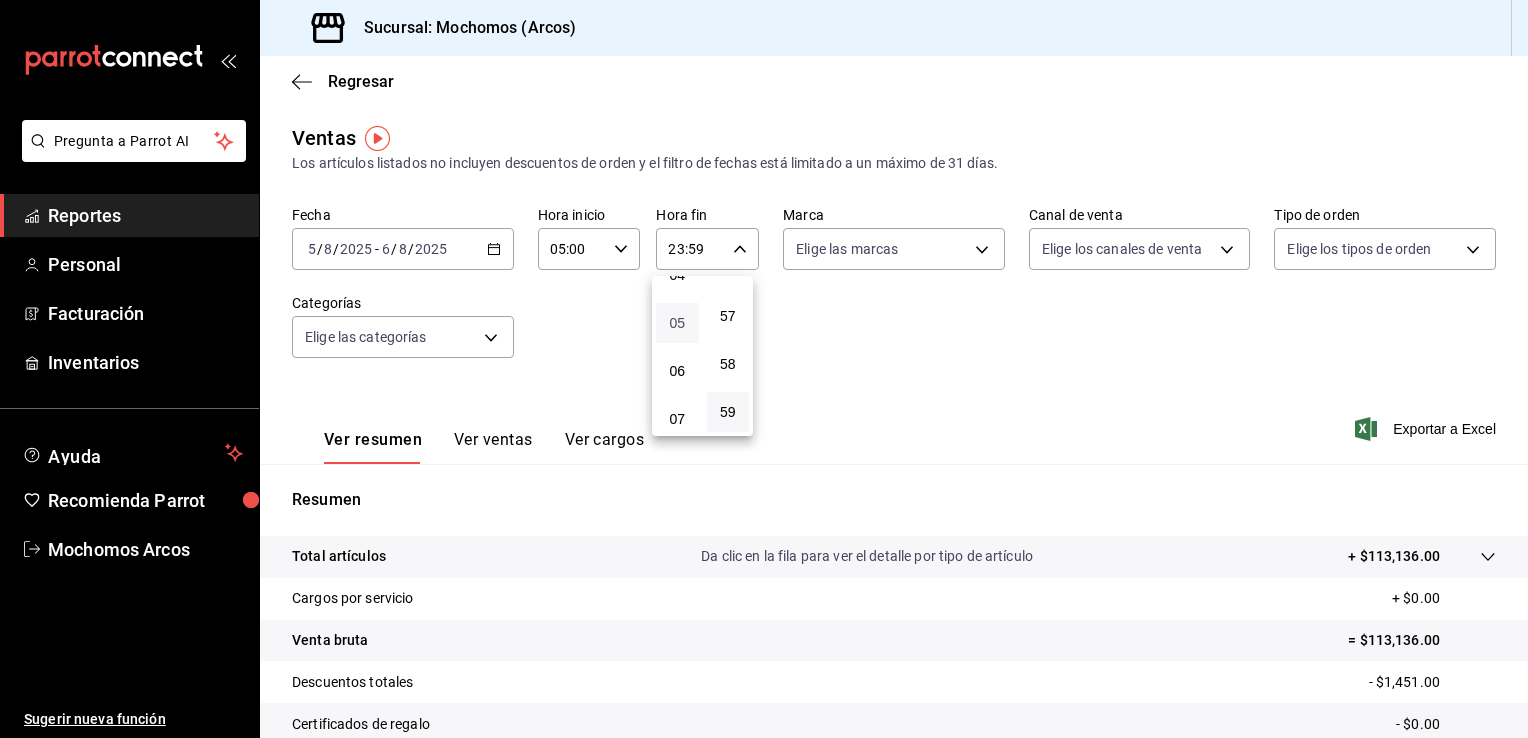 click on "05" at bounding box center (677, 323) 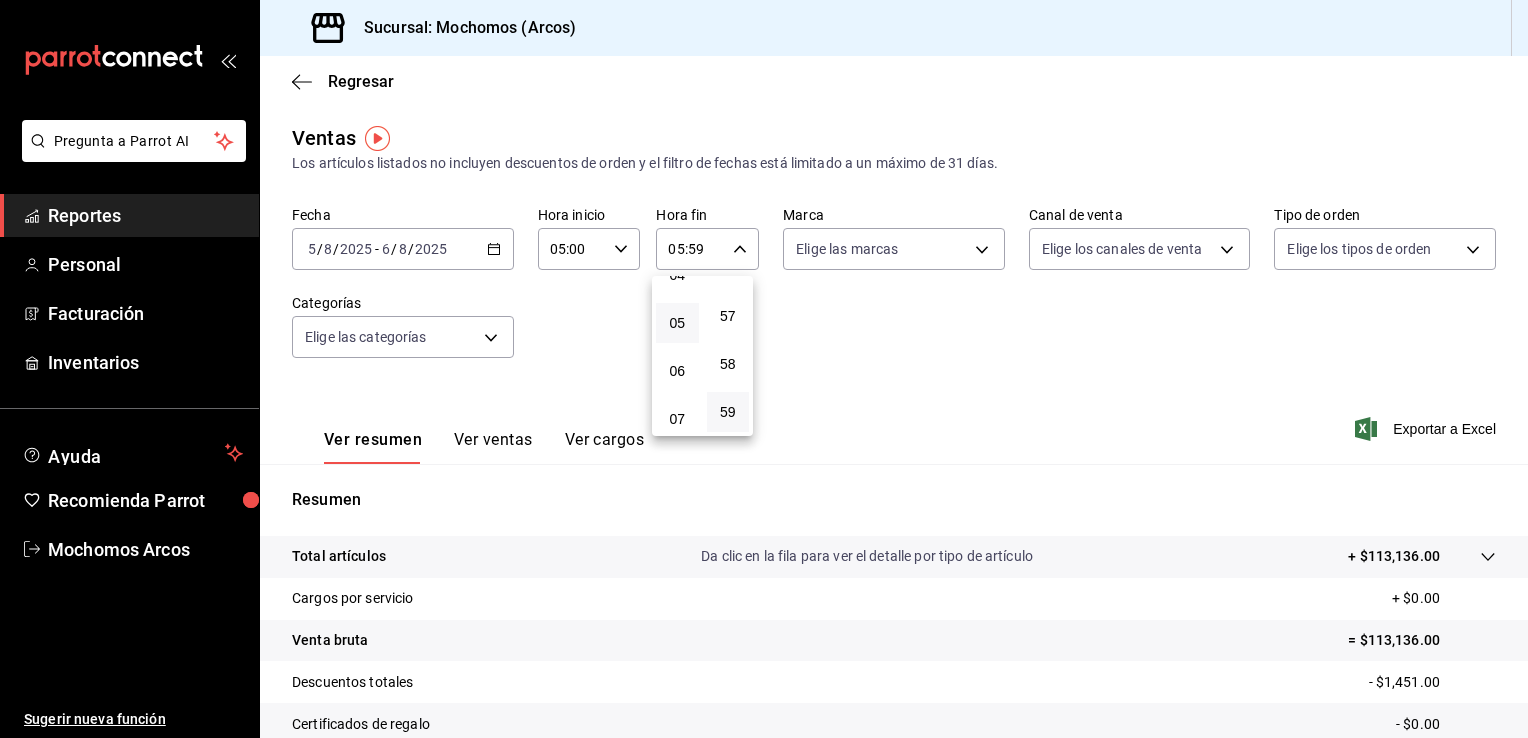 click at bounding box center (764, 369) 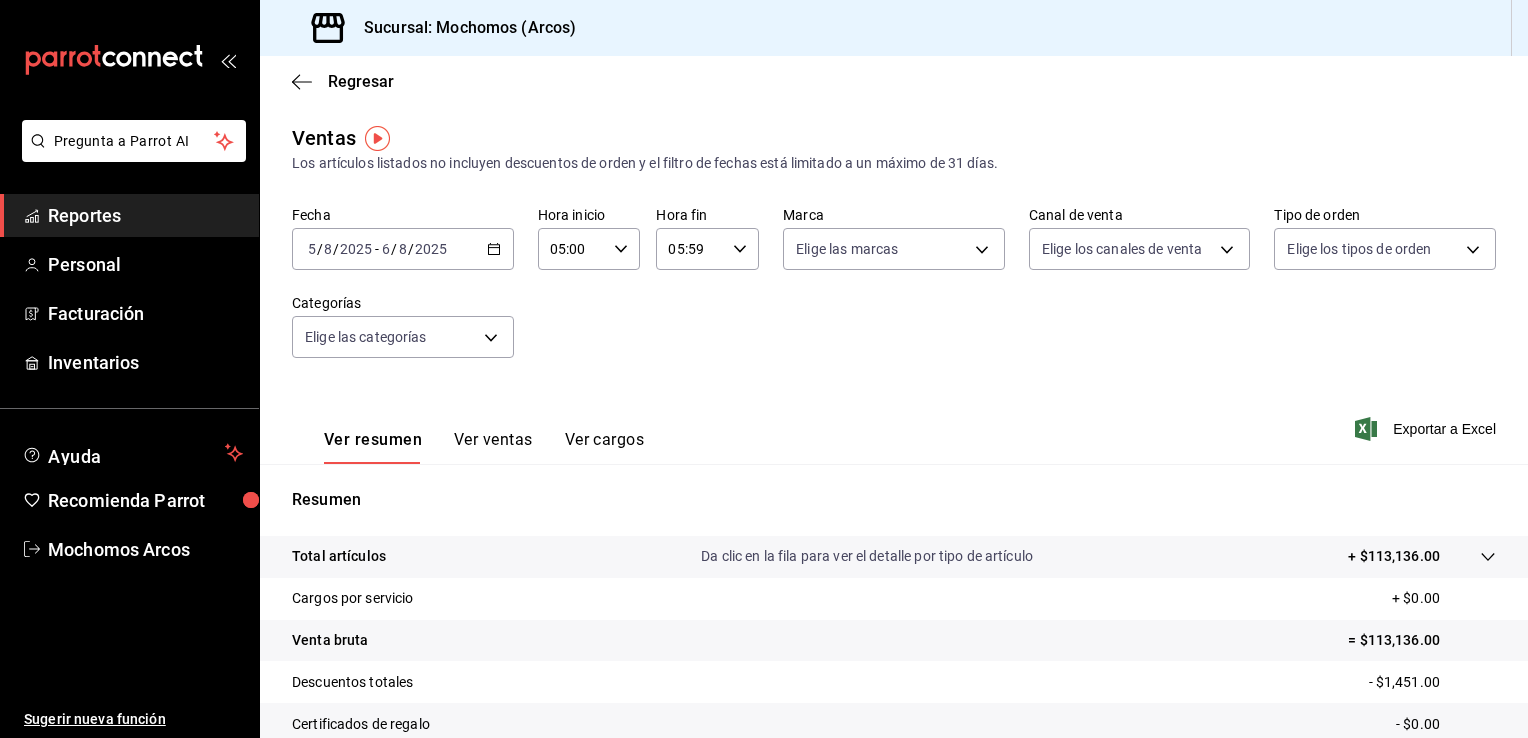click on "00 01 02 03 04 05 06 07 08 09 10 11 12 13 14 15 16 17 18 19 20 21 22 23 00 01 02 03 04 05 06 07 08 09 10 11 12 13 14 15 16 17 18 19 20 21 22 23 24 25 26 27 28 29 30 31 32 33 34 35 36 37 38 39 40 41 42 43 44 45 46 47 48 49 50 51 52 53 54 55 56 57 58 59" at bounding box center [764, 372] 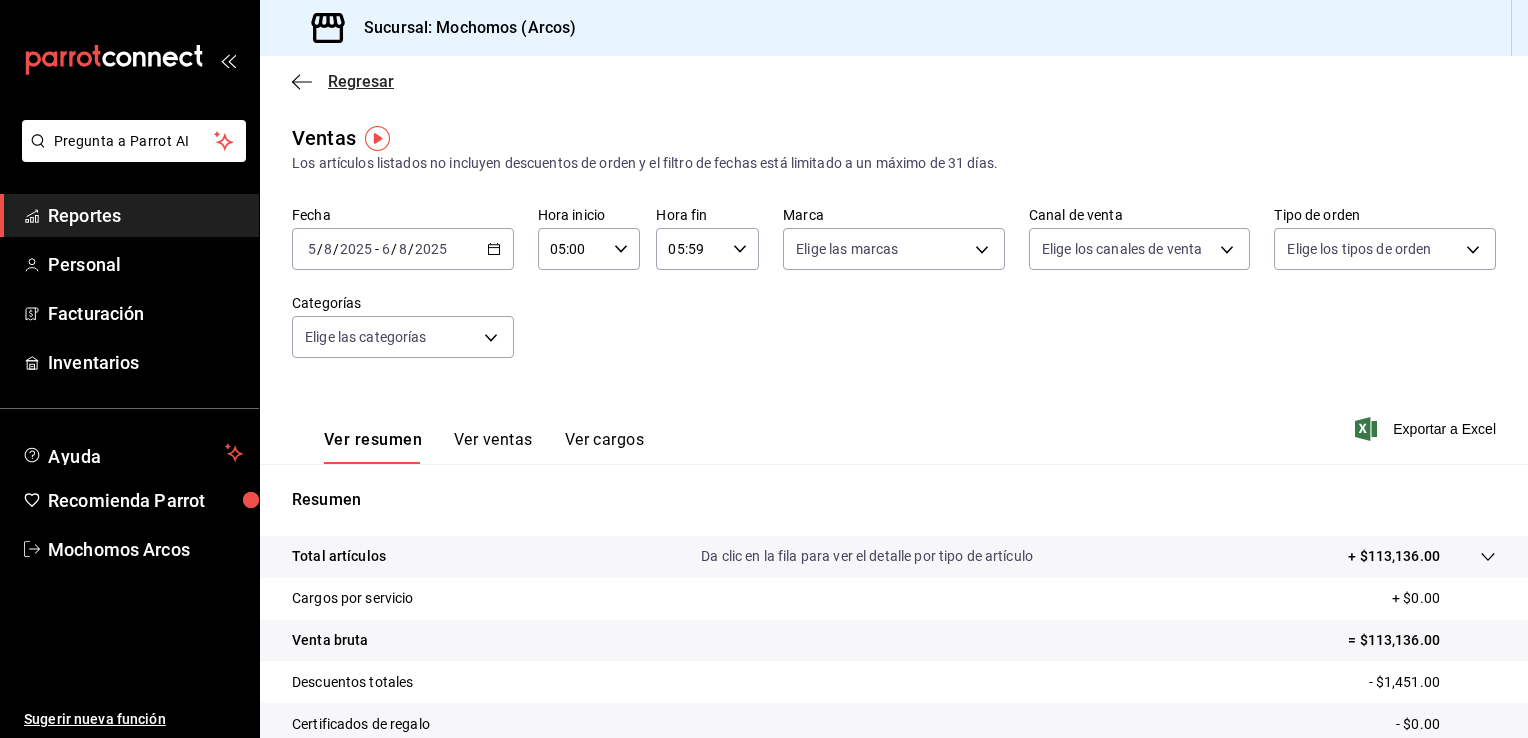 click 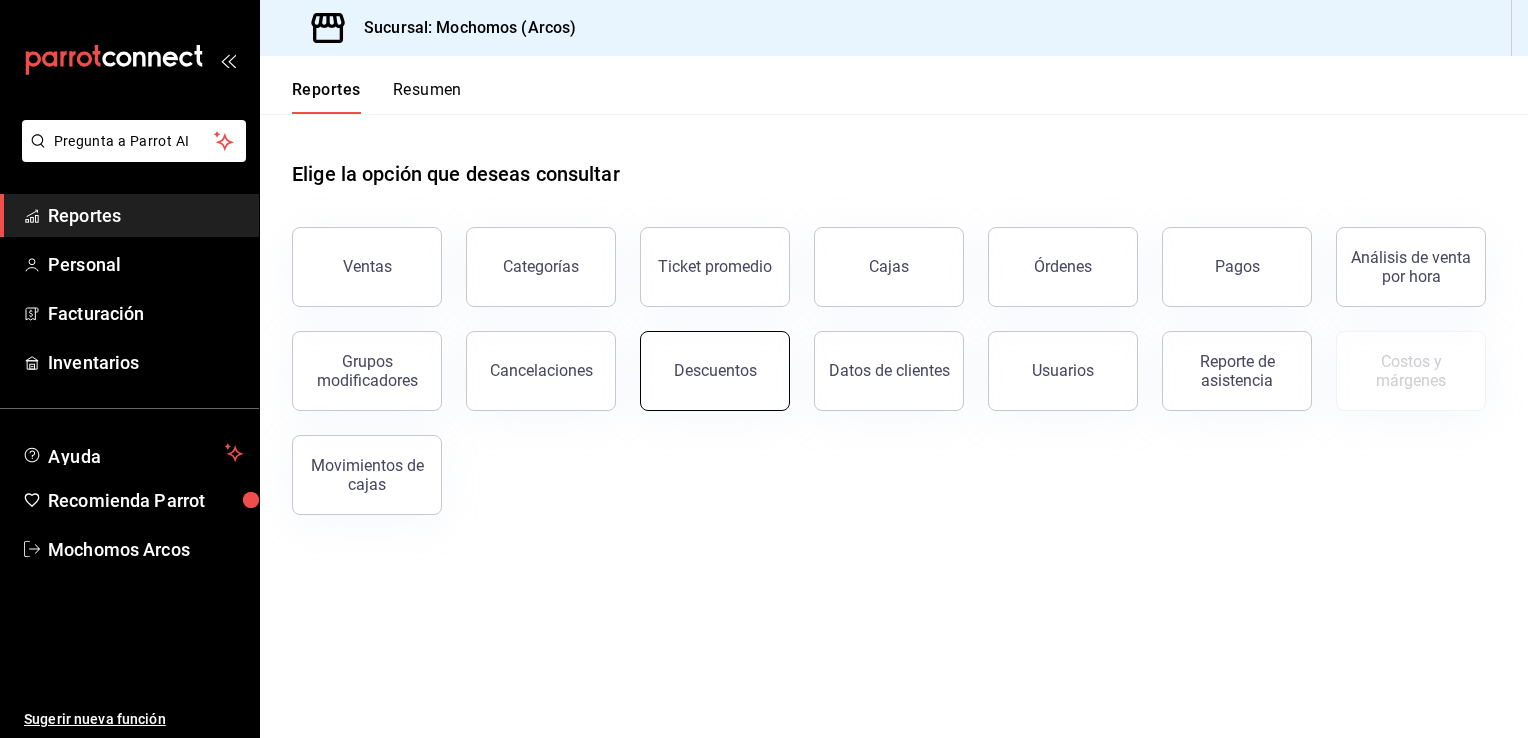 click on "Descuentos" at bounding box center (715, 370) 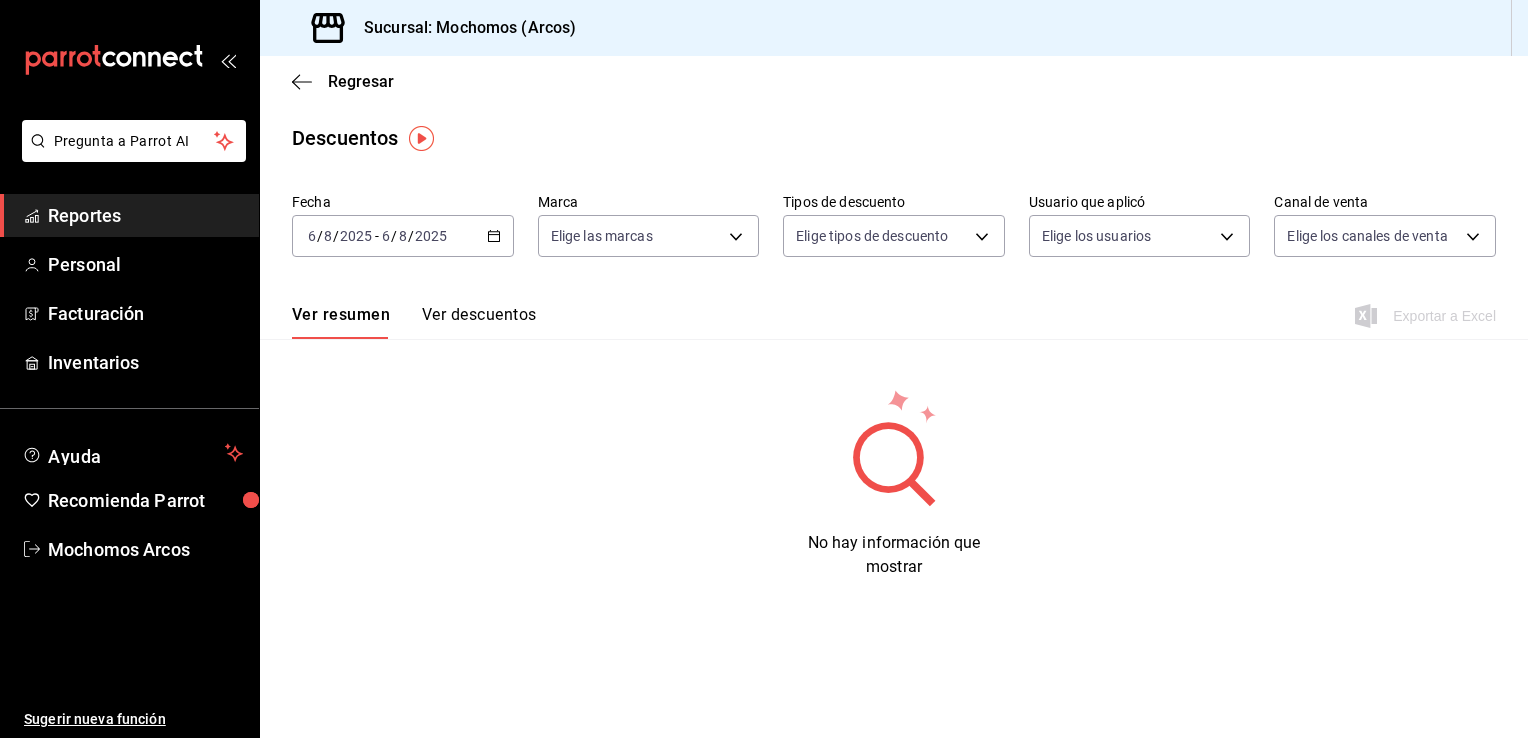 click 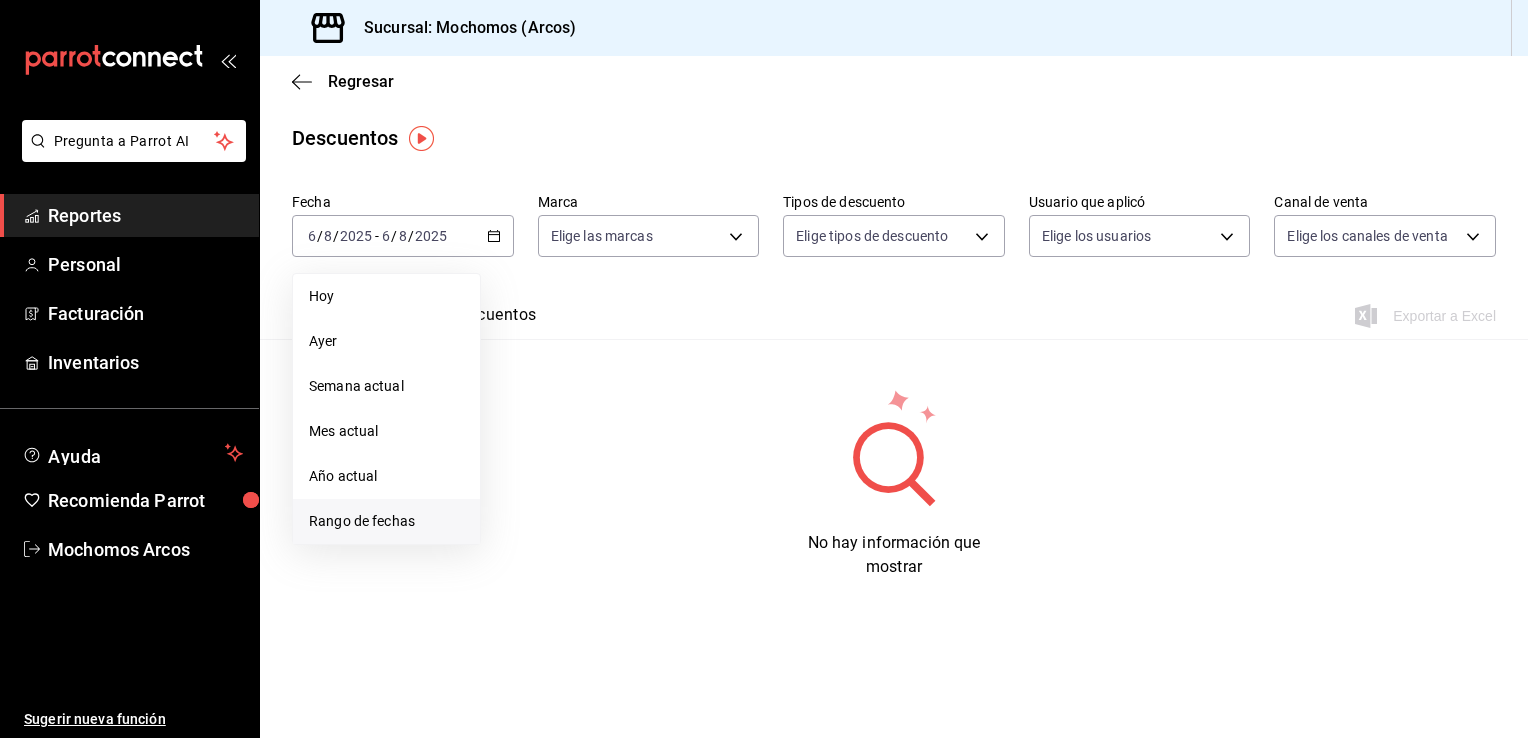 click on "Rango de fechas" at bounding box center [386, 521] 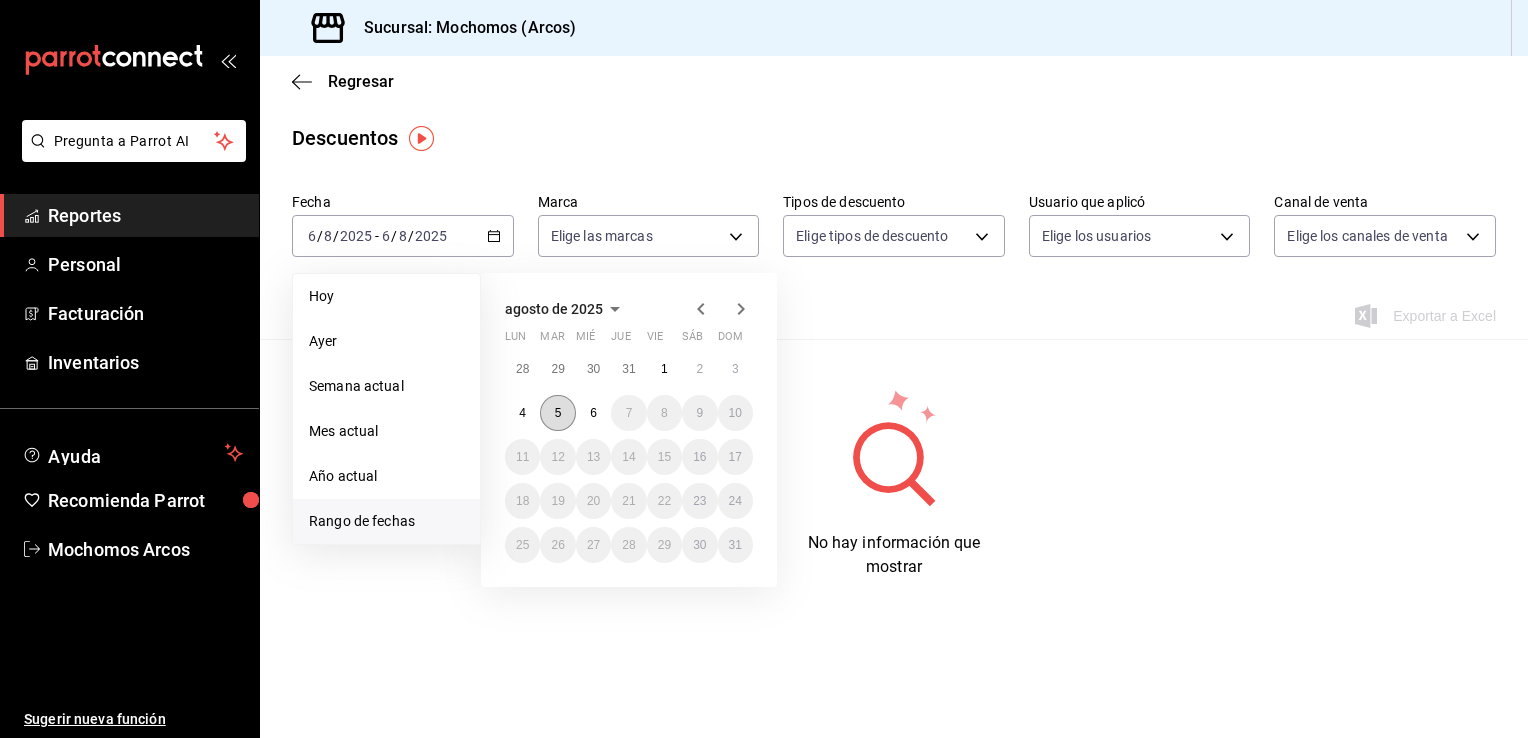 click on "5" at bounding box center (558, 413) 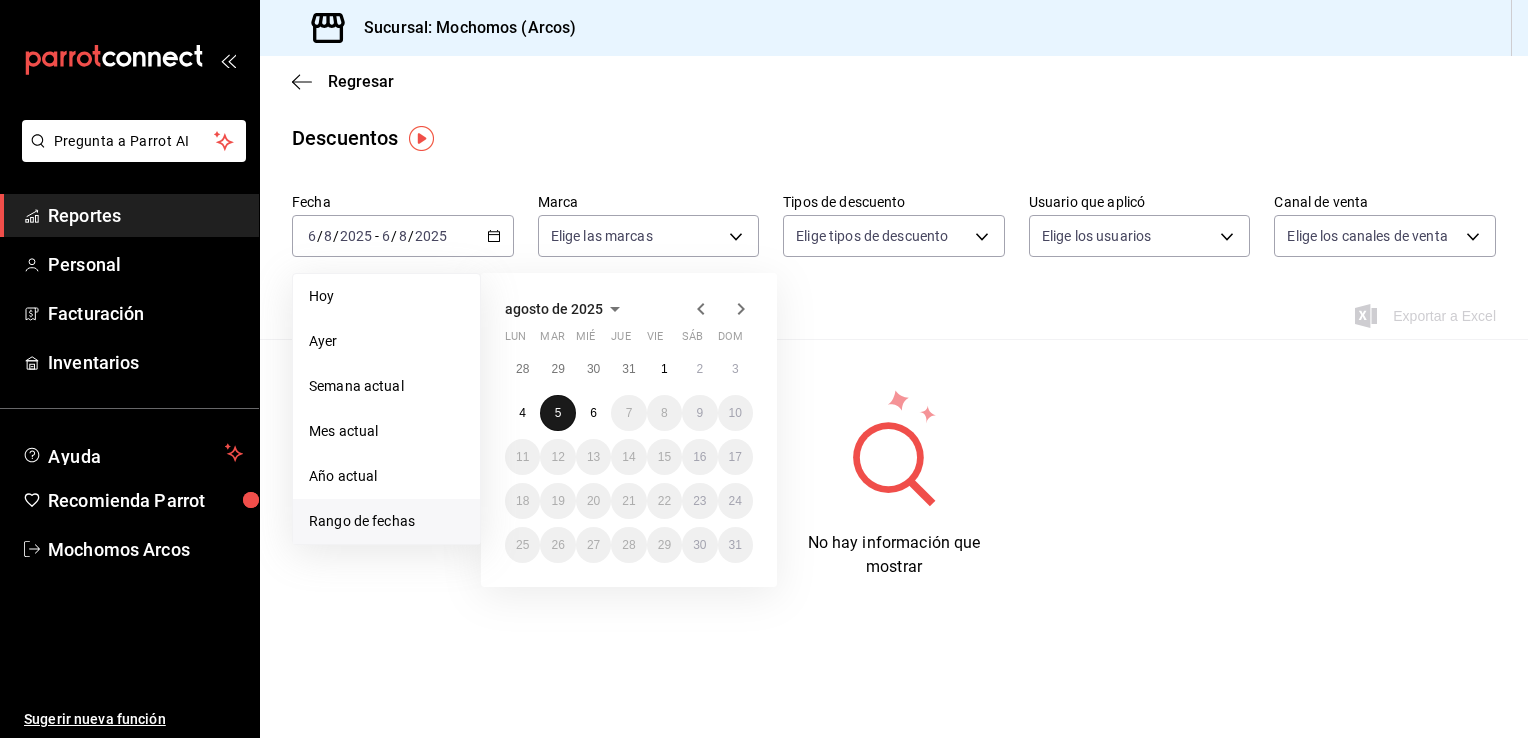 click on "5" at bounding box center [558, 413] 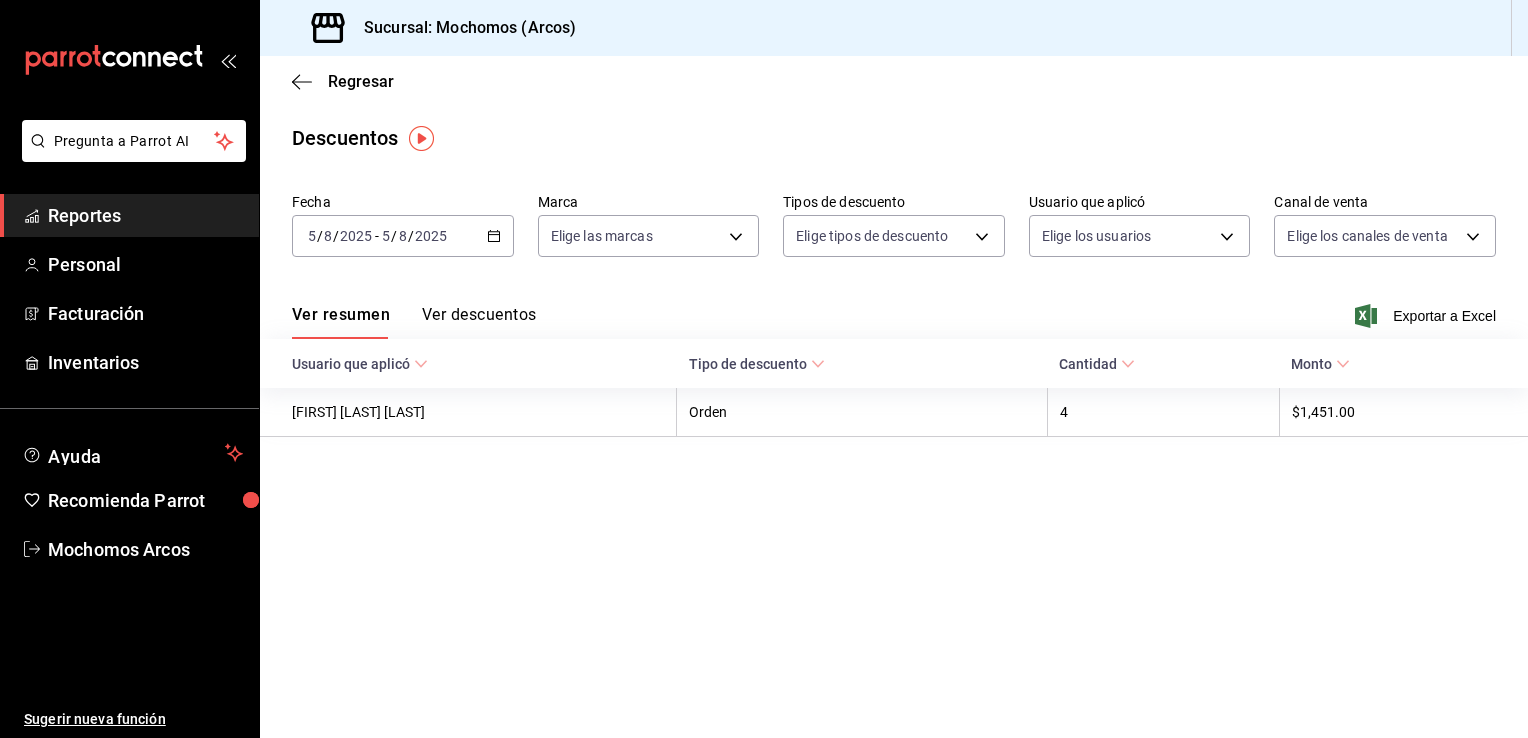 click on "2025-08-05 5 / 8 / 2025 - 2025-08-05 5 / 8 / 2025" at bounding box center (403, 236) 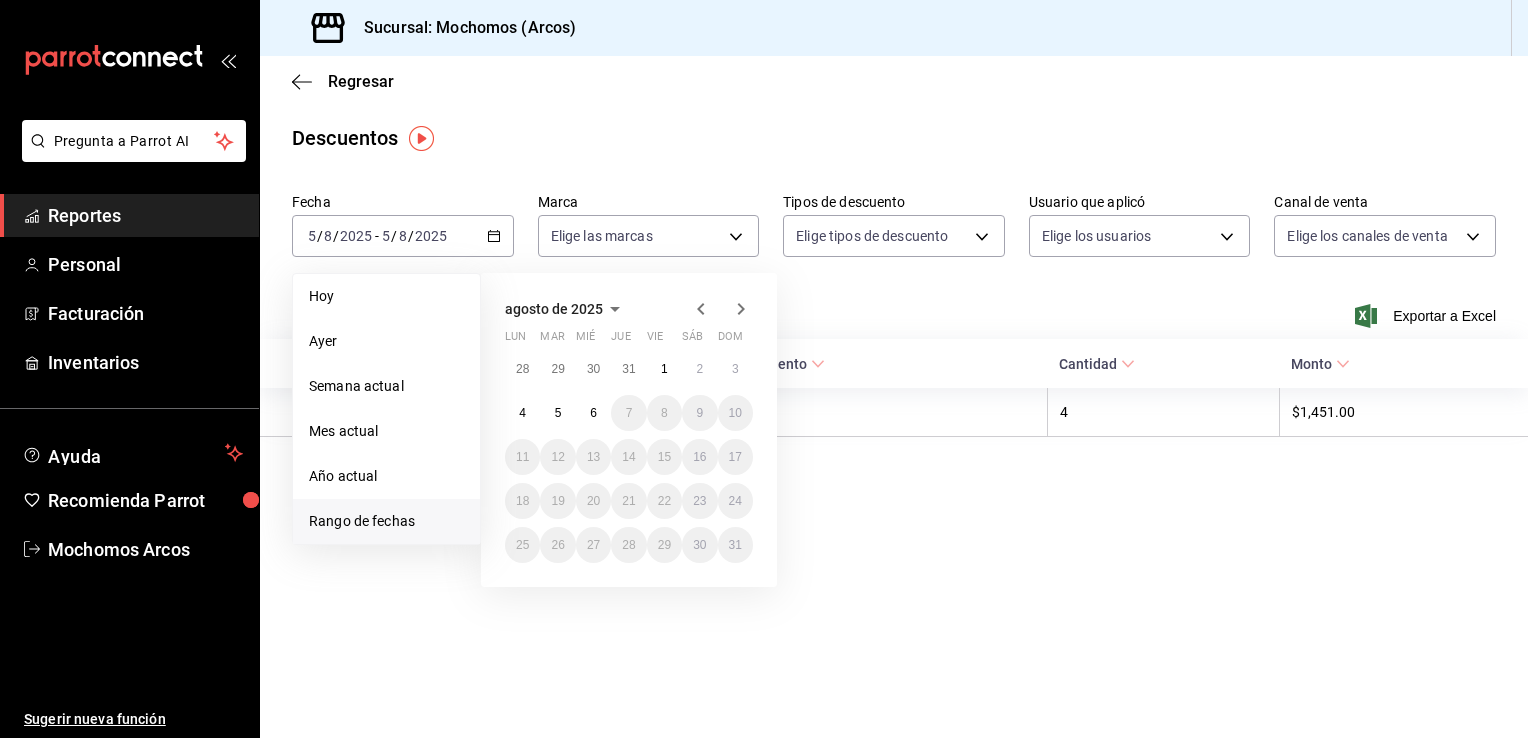 click on "Rango de fechas" at bounding box center [386, 521] 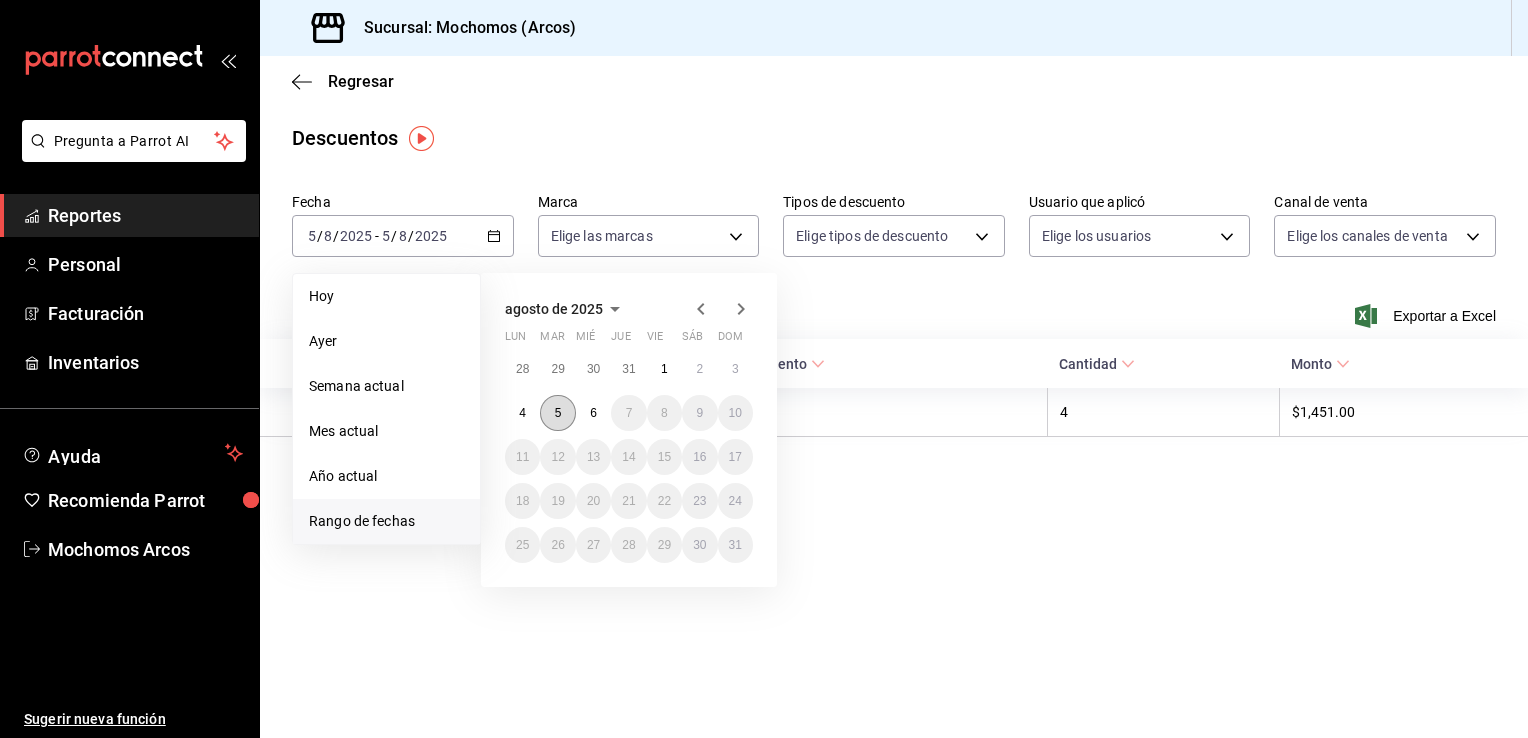 click on "5" at bounding box center [558, 413] 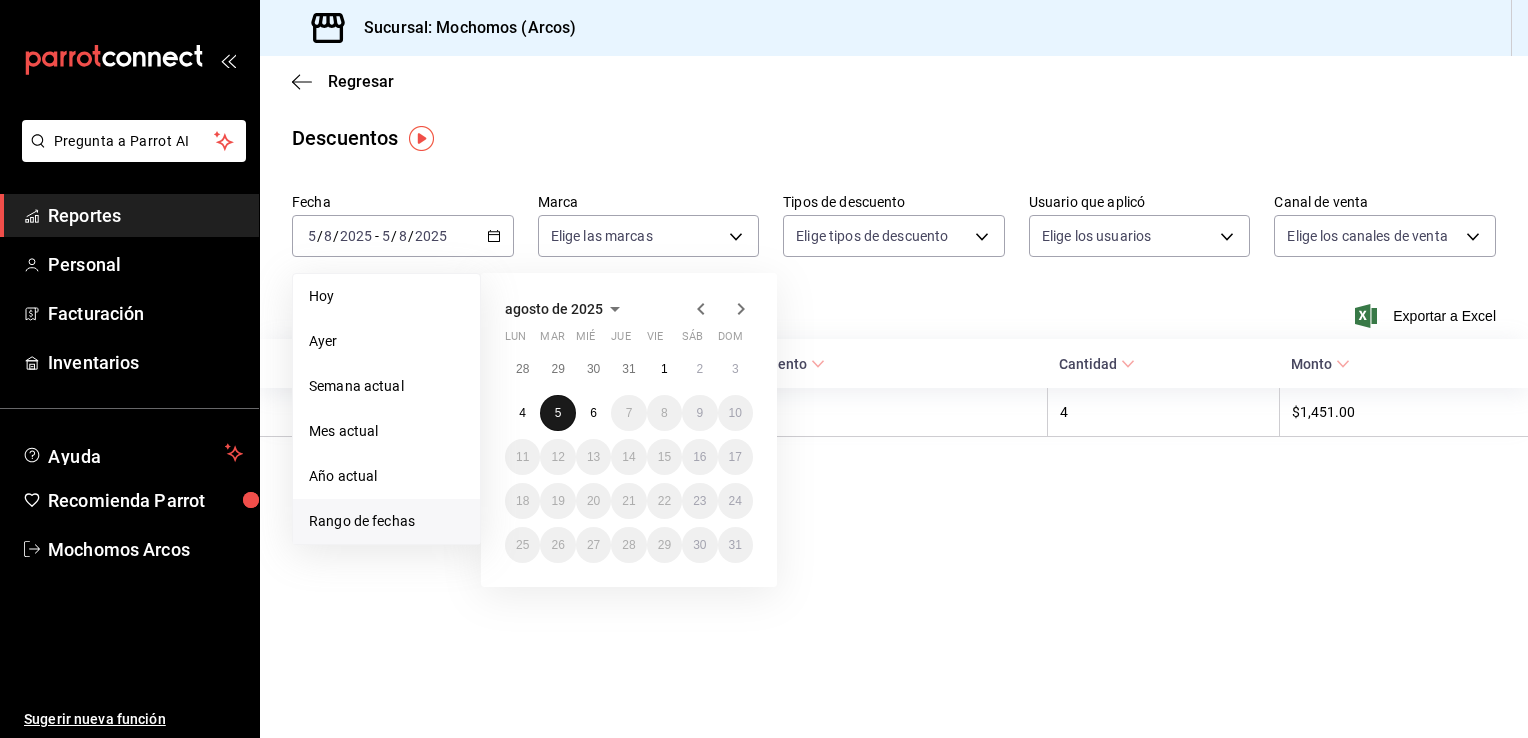 click on "5" at bounding box center [558, 413] 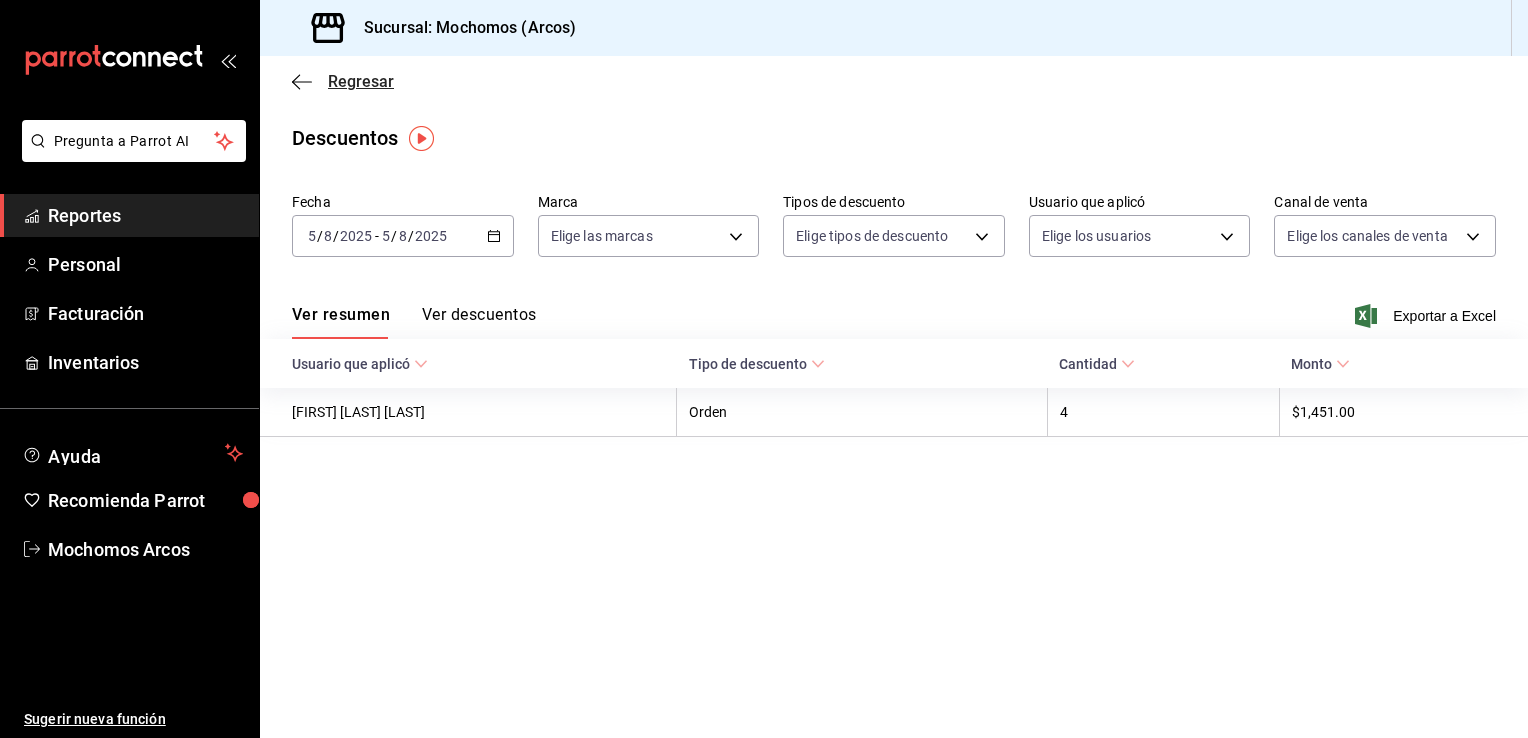click on "Regresar" at bounding box center [343, 81] 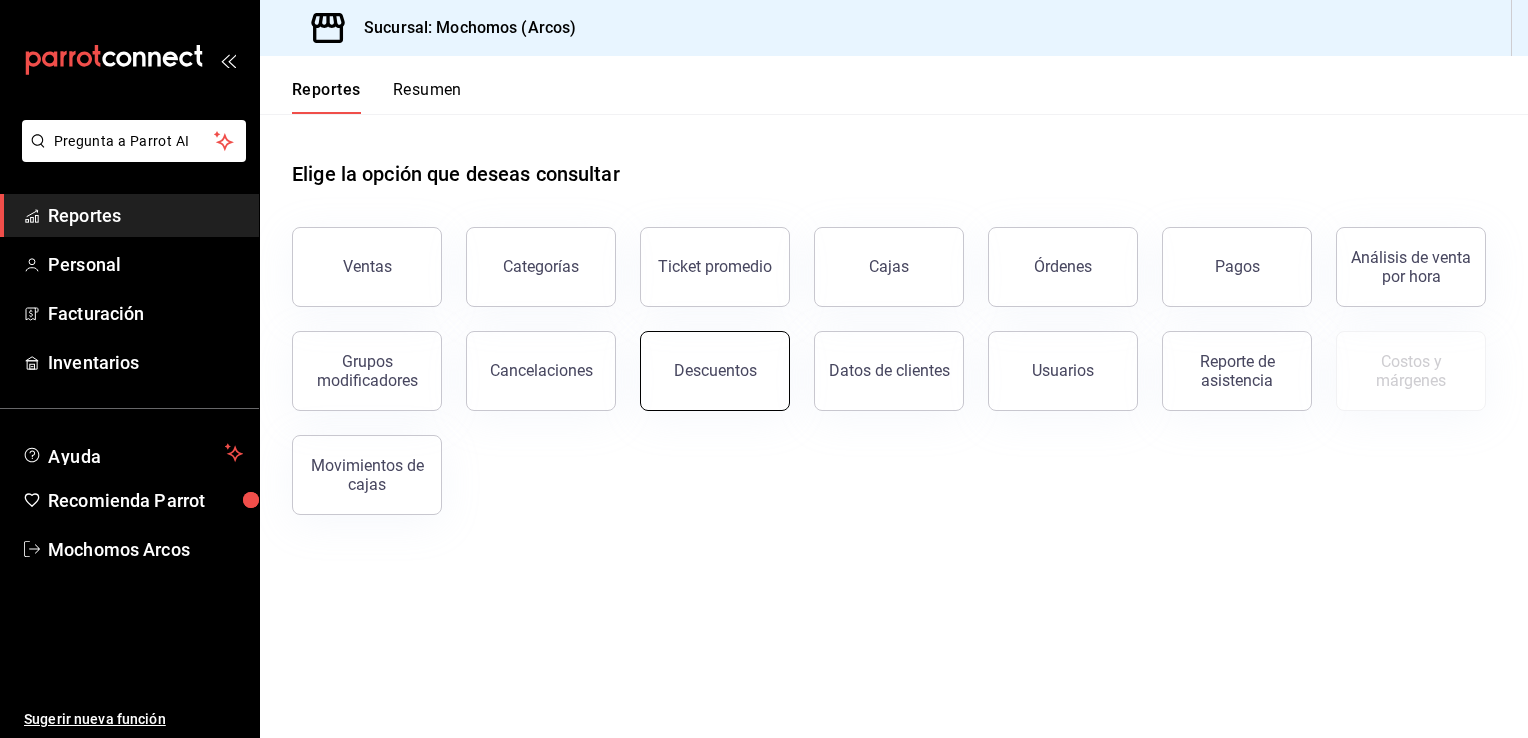 click on "Descuentos" at bounding box center [715, 370] 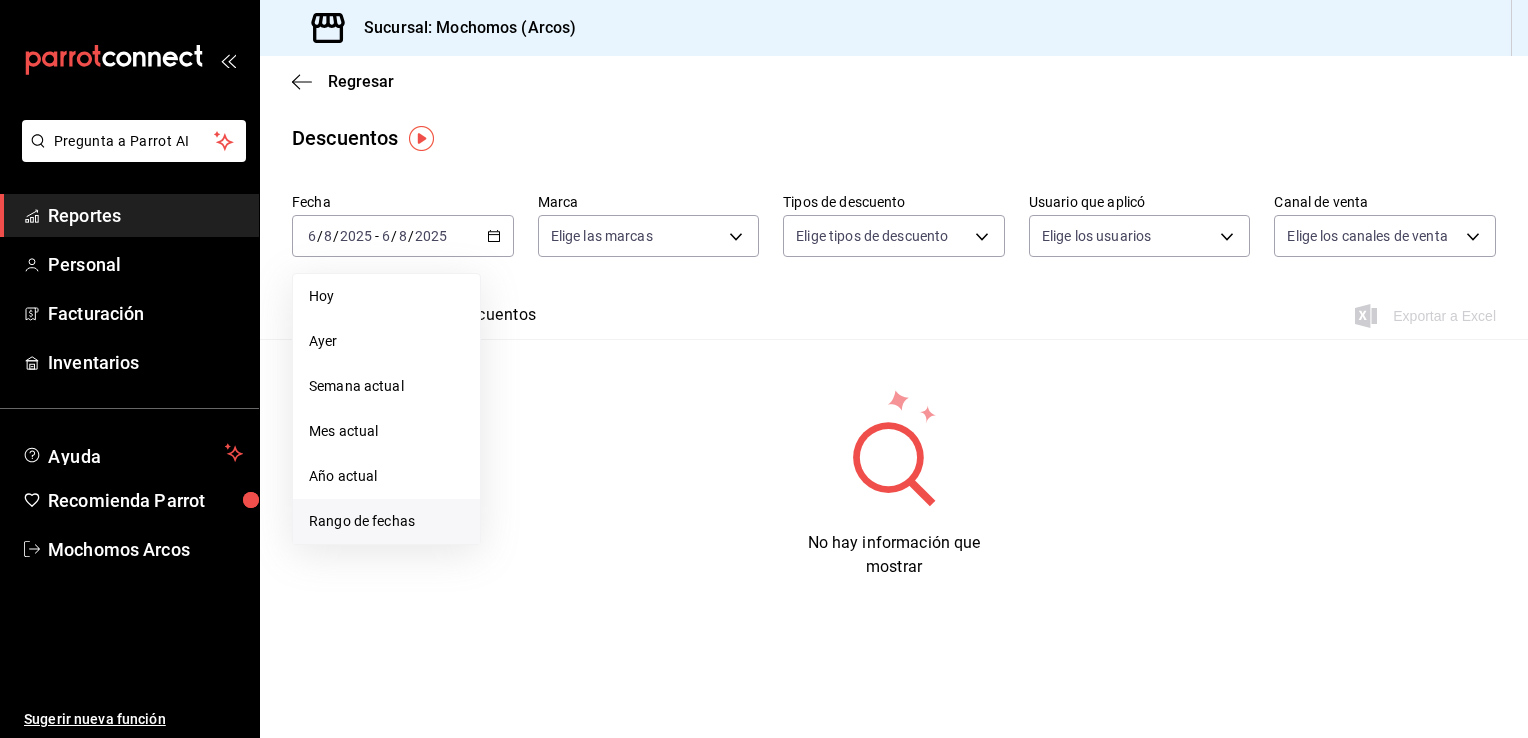 click on "Rango de fechas" at bounding box center (386, 521) 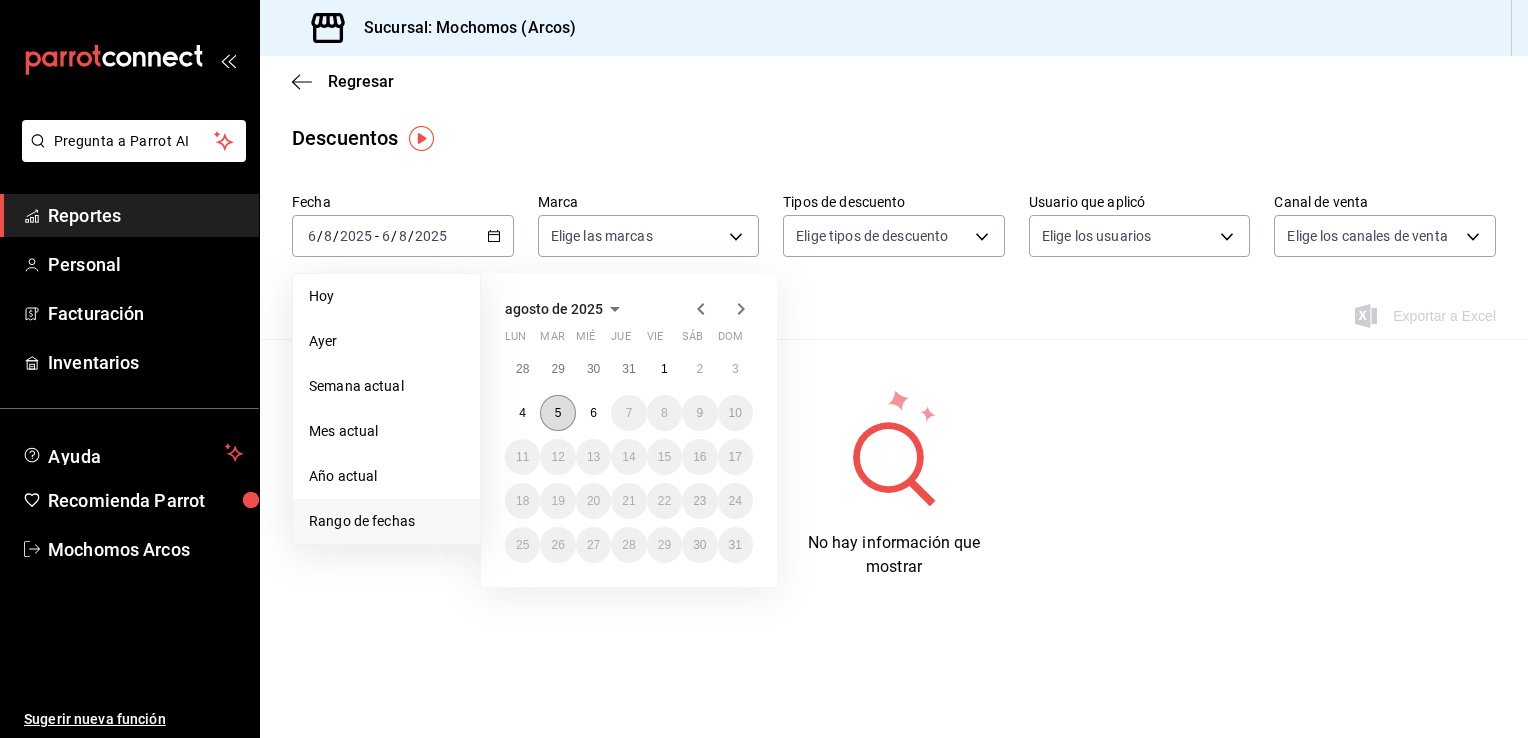 click on "5" at bounding box center (558, 413) 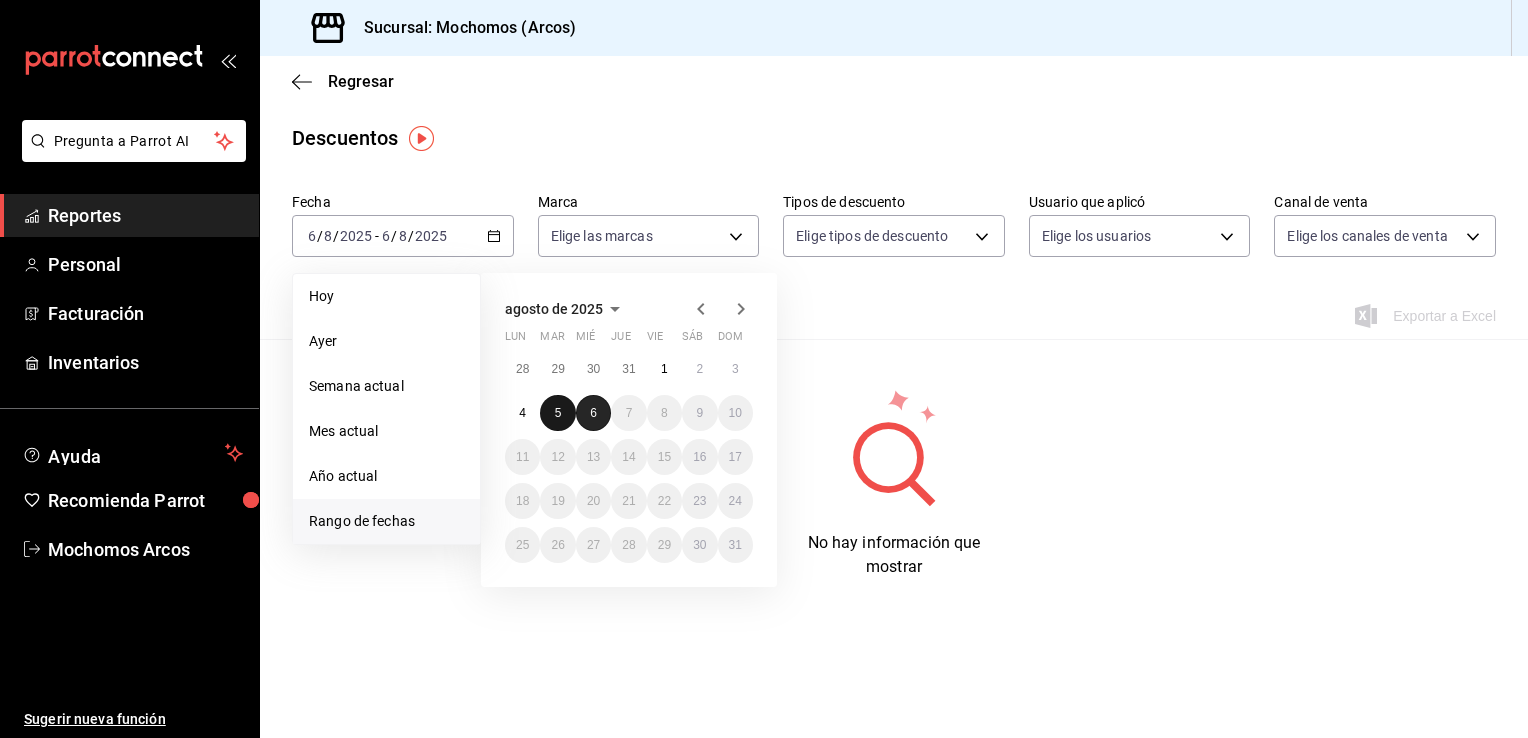 drag, startPoint x: 559, startPoint y: 405, endPoint x: 593, endPoint y: 404, distance: 34.0147 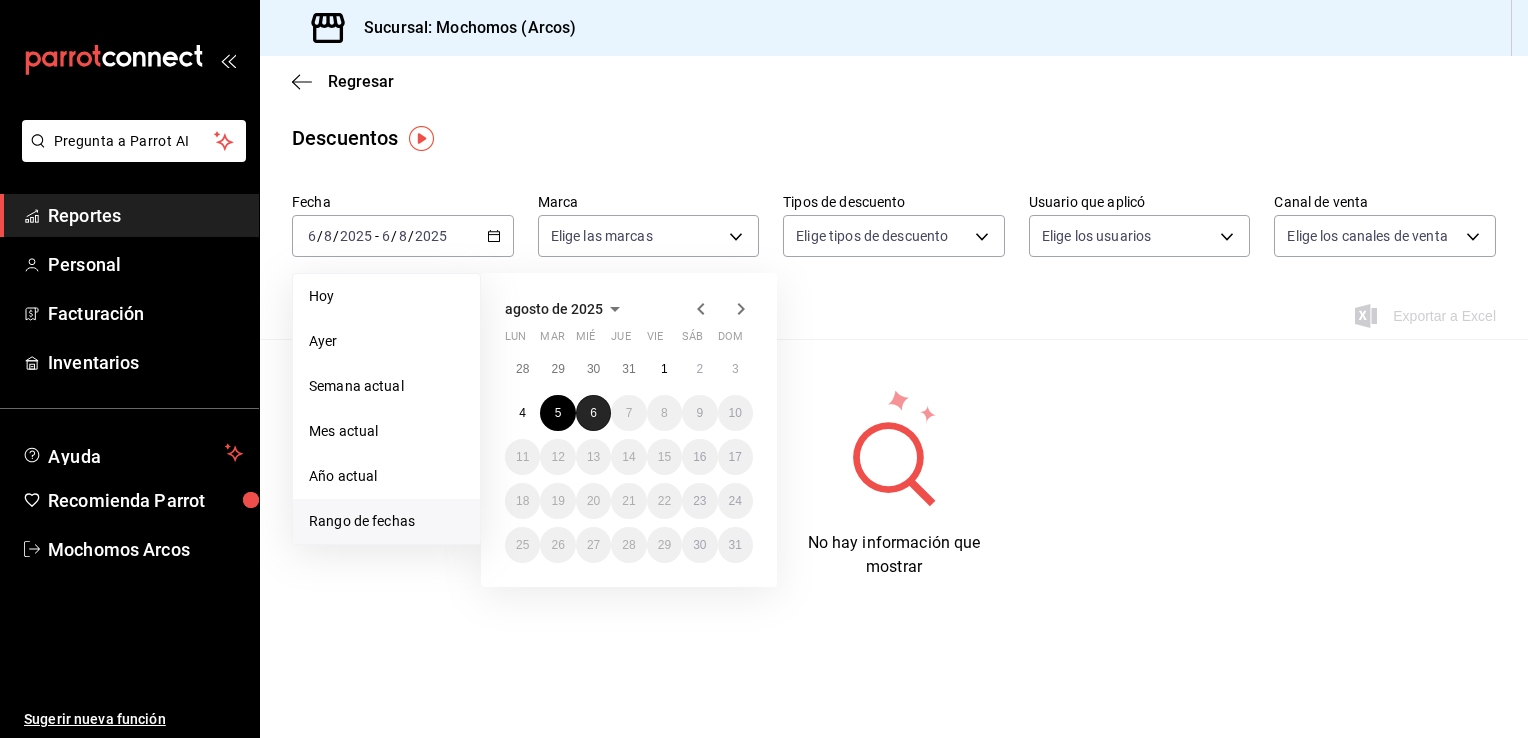 click on "6" at bounding box center [593, 413] 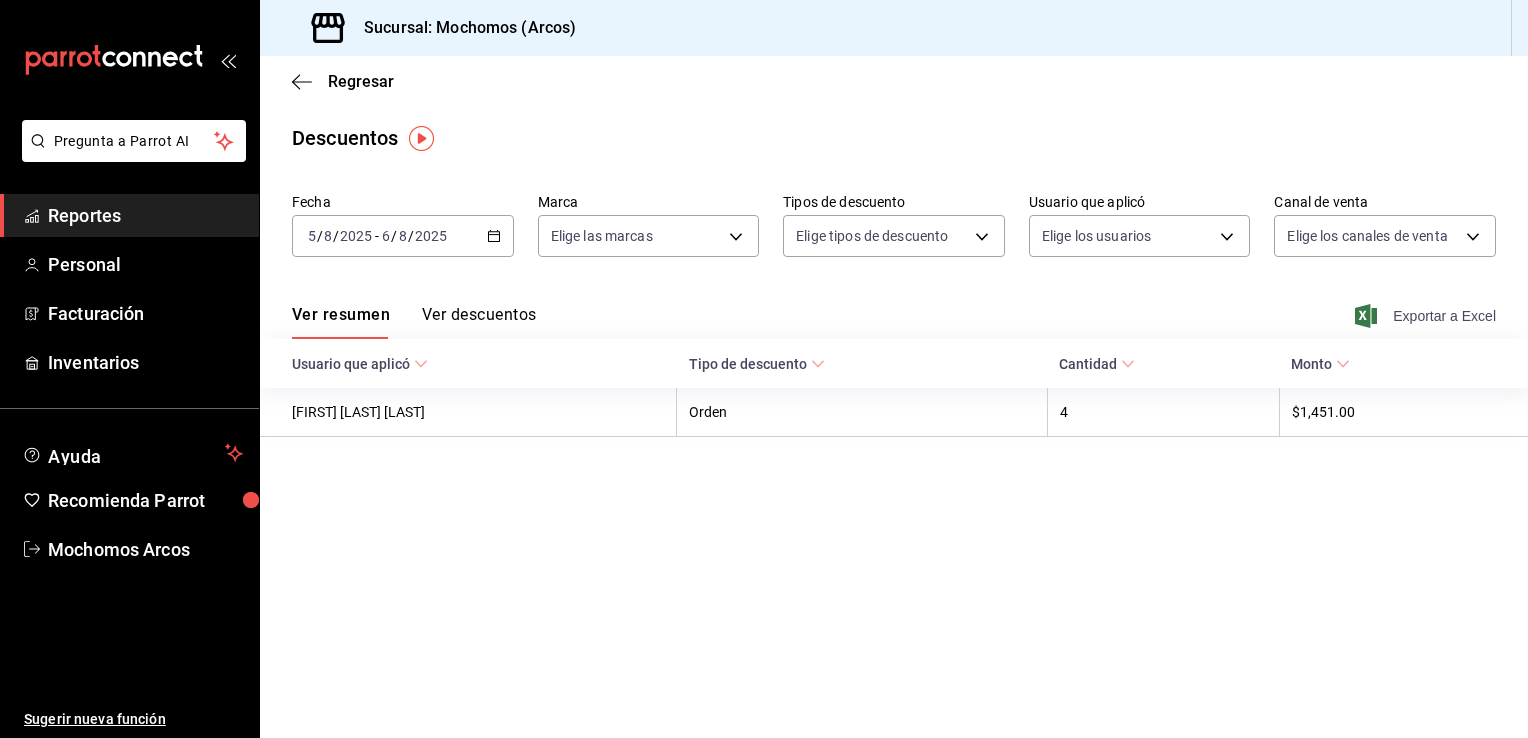 click 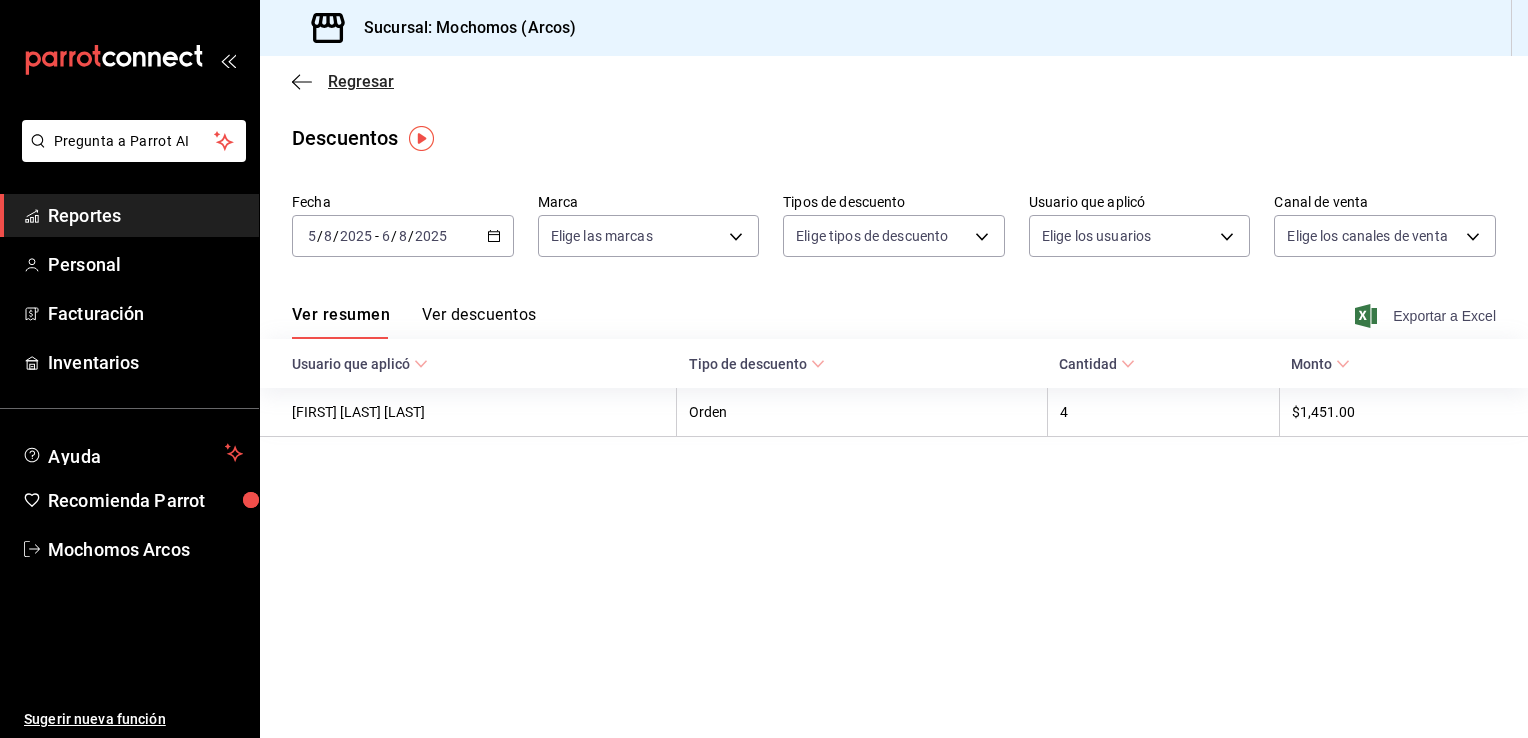 click 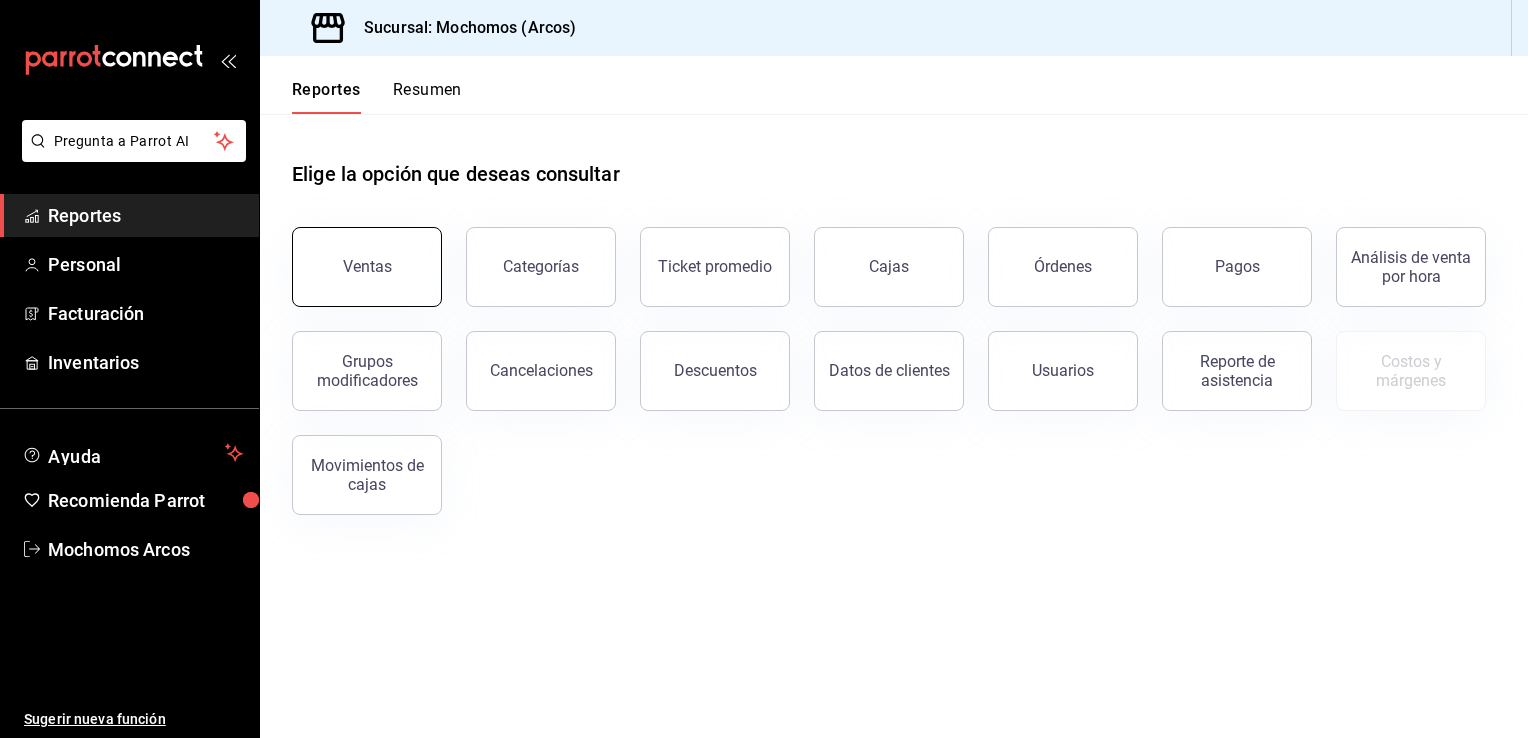 click on "Ventas" at bounding box center [367, 266] 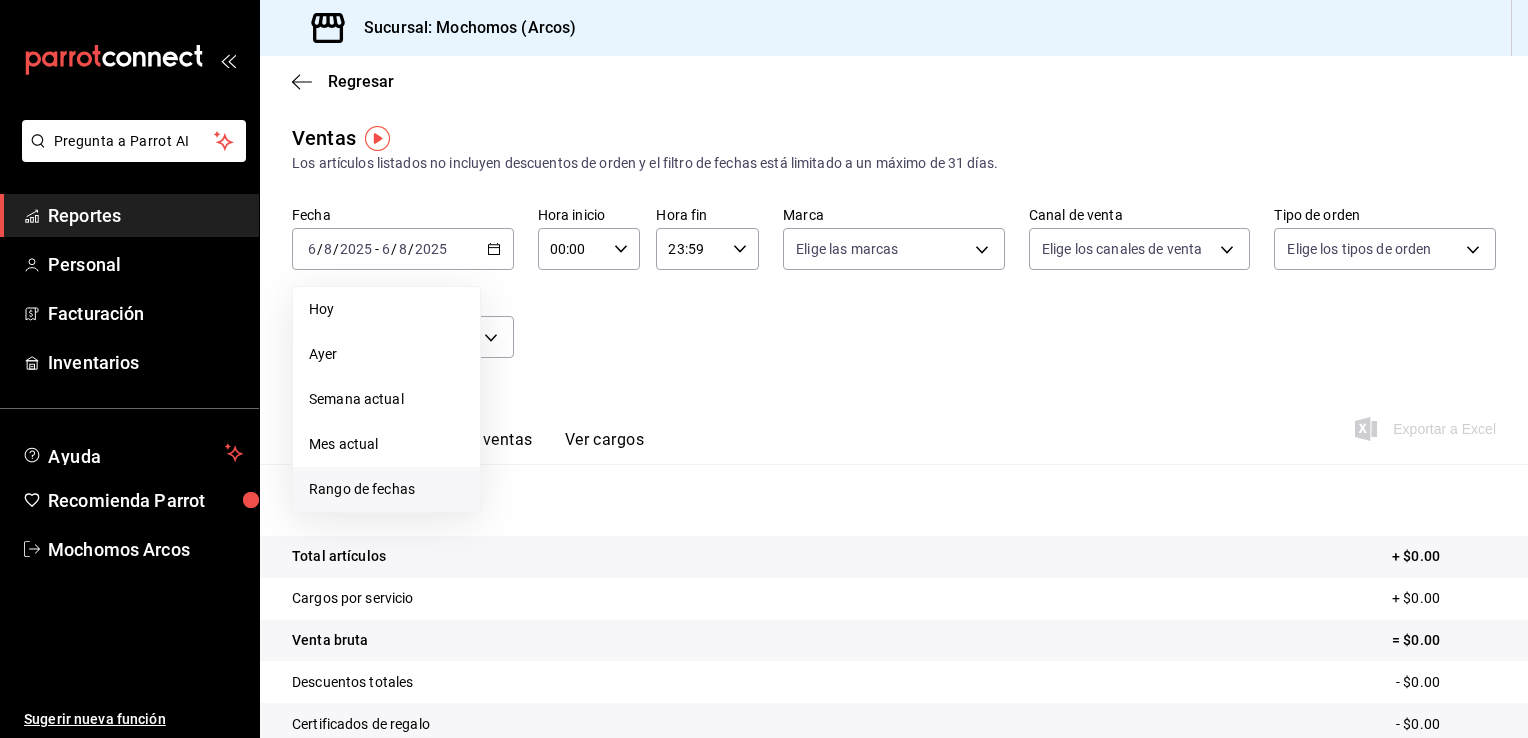 click on "Rango de fechas" at bounding box center [386, 489] 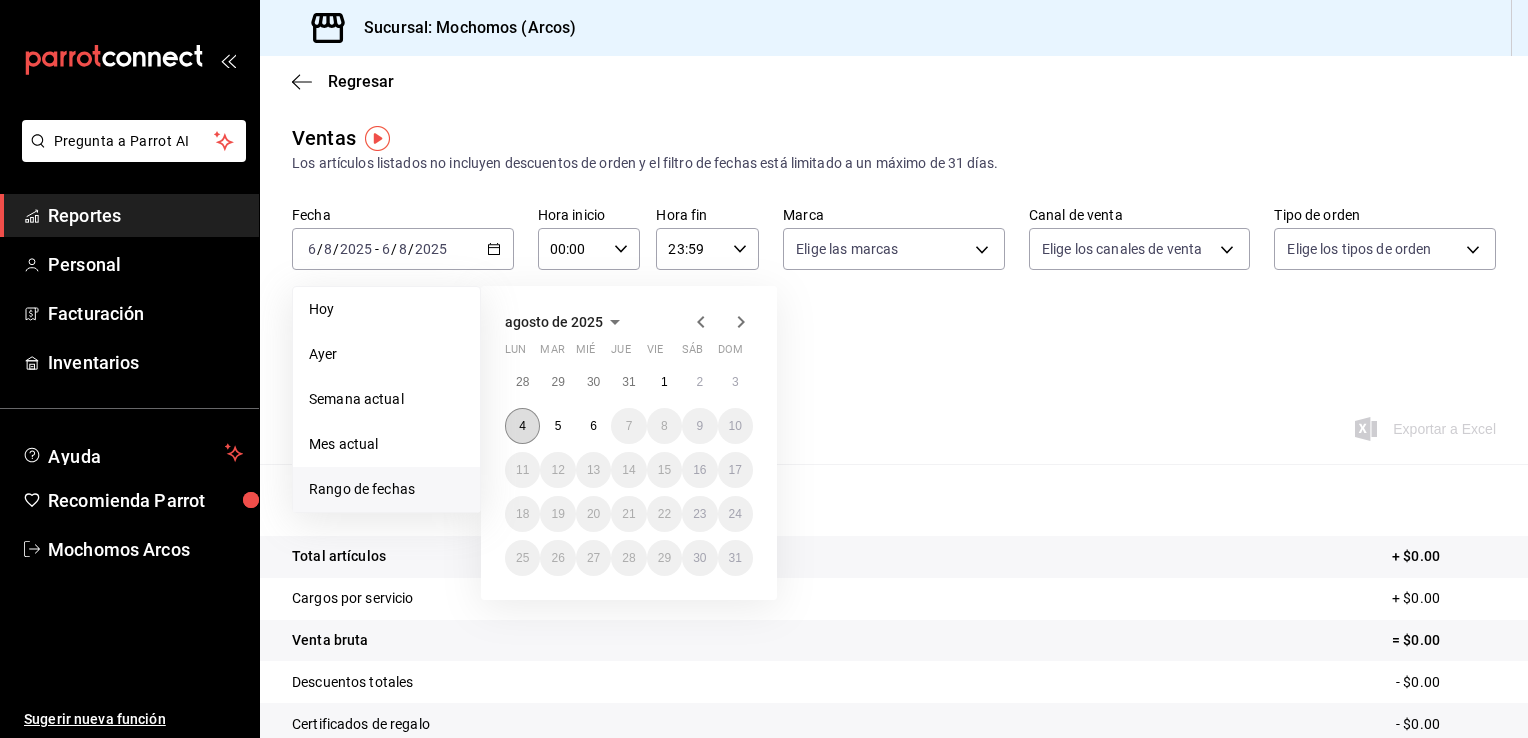 click on "4" at bounding box center [522, 426] 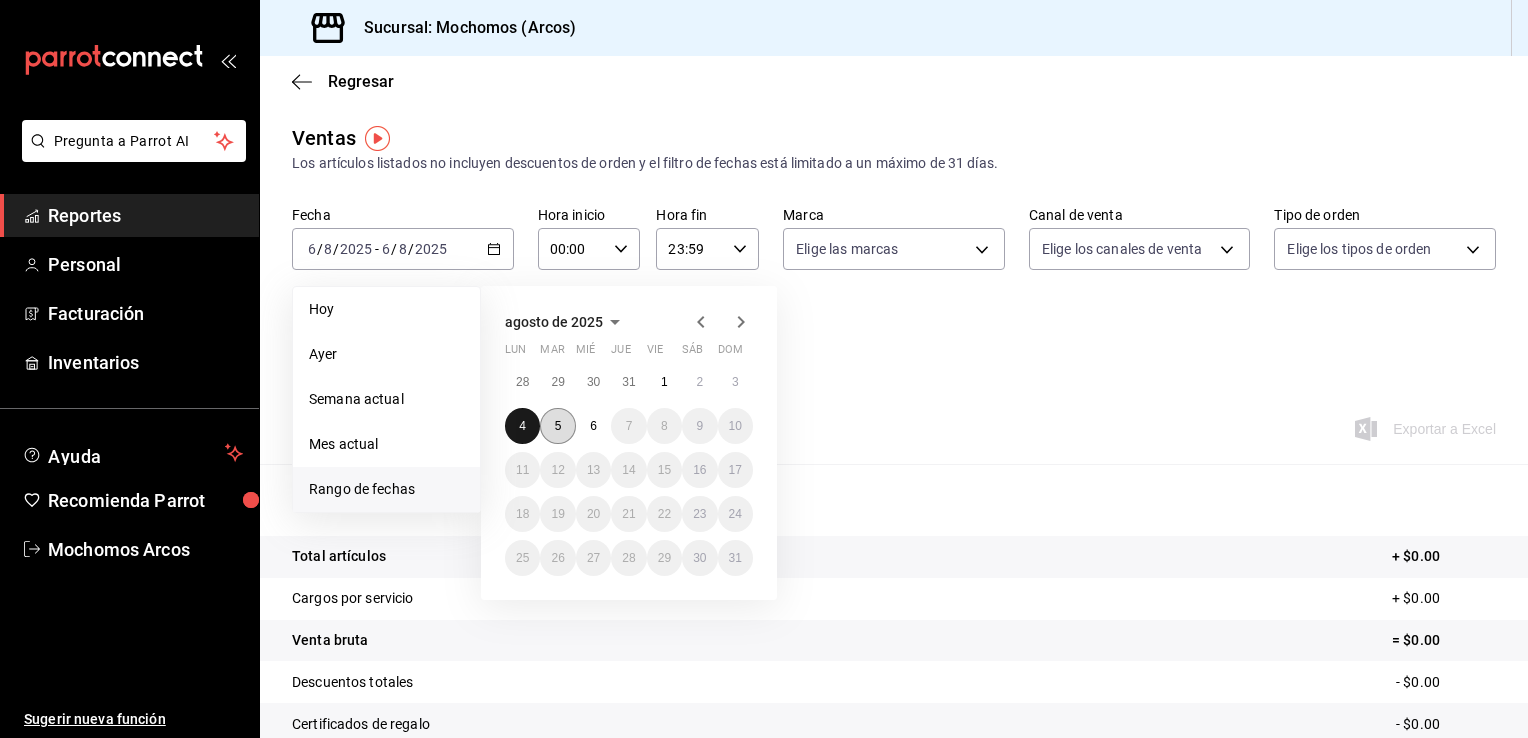 drag, startPoint x: 519, startPoint y: 421, endPoint x: 550, endPoint y: 422, distance: 31.016125 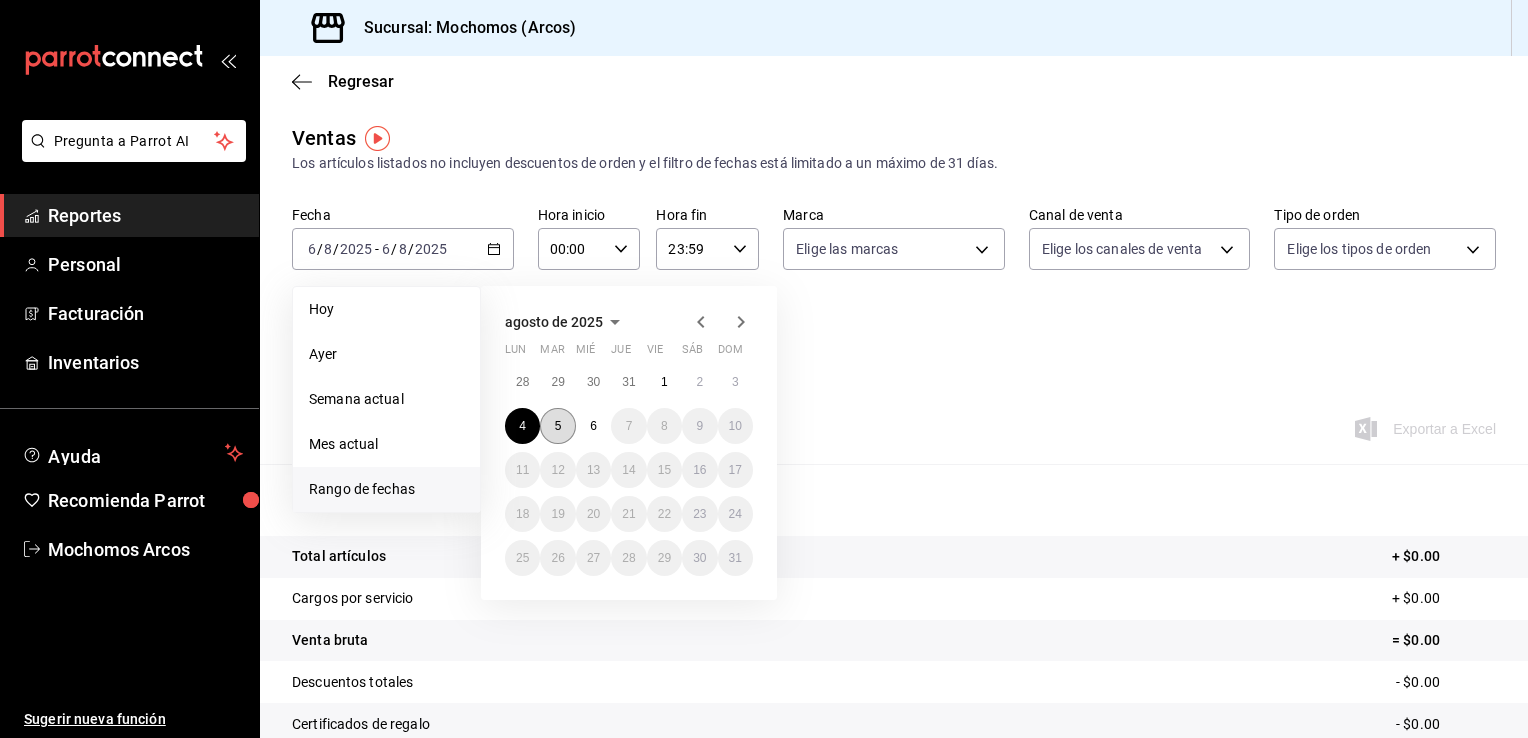 click on "5" at bounding box center (557, 426) 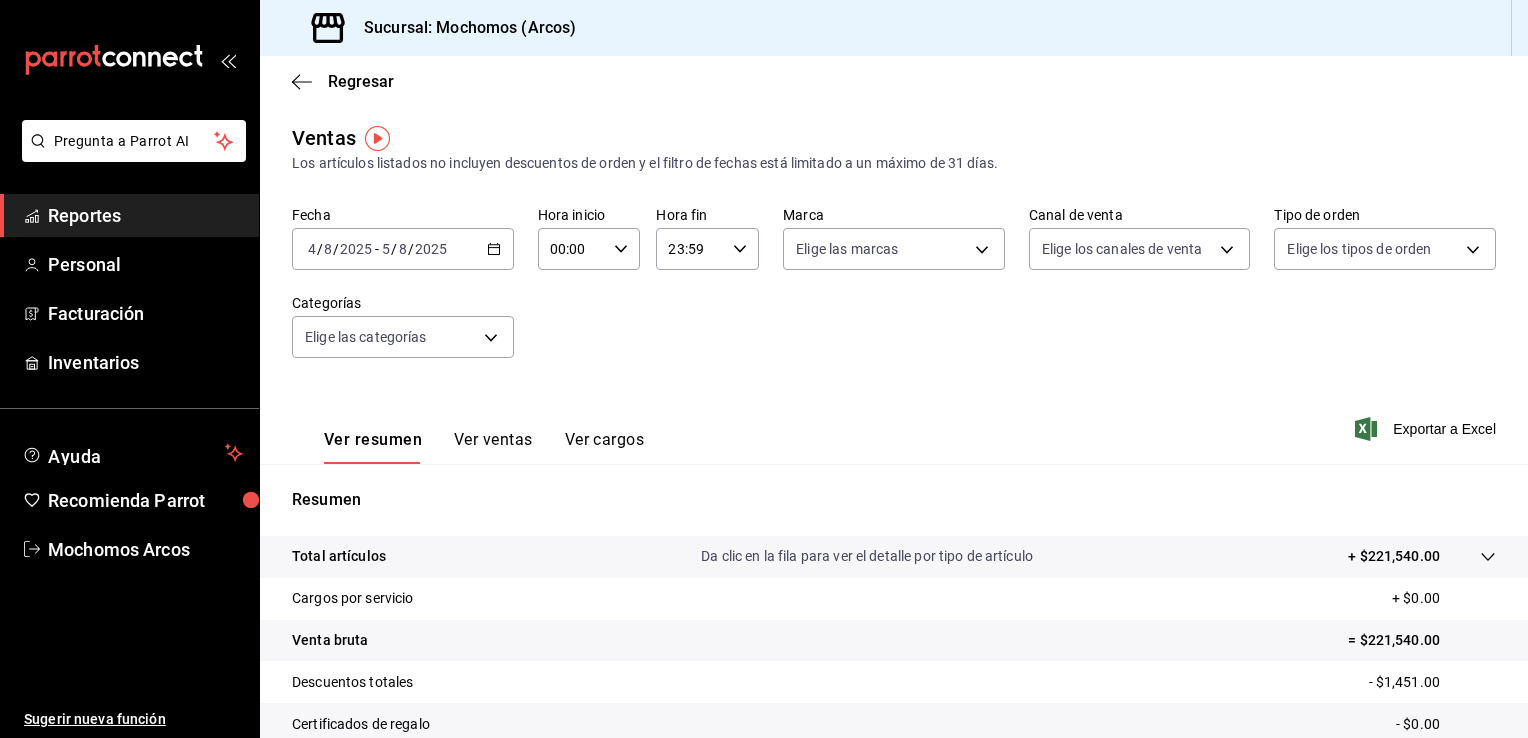 click 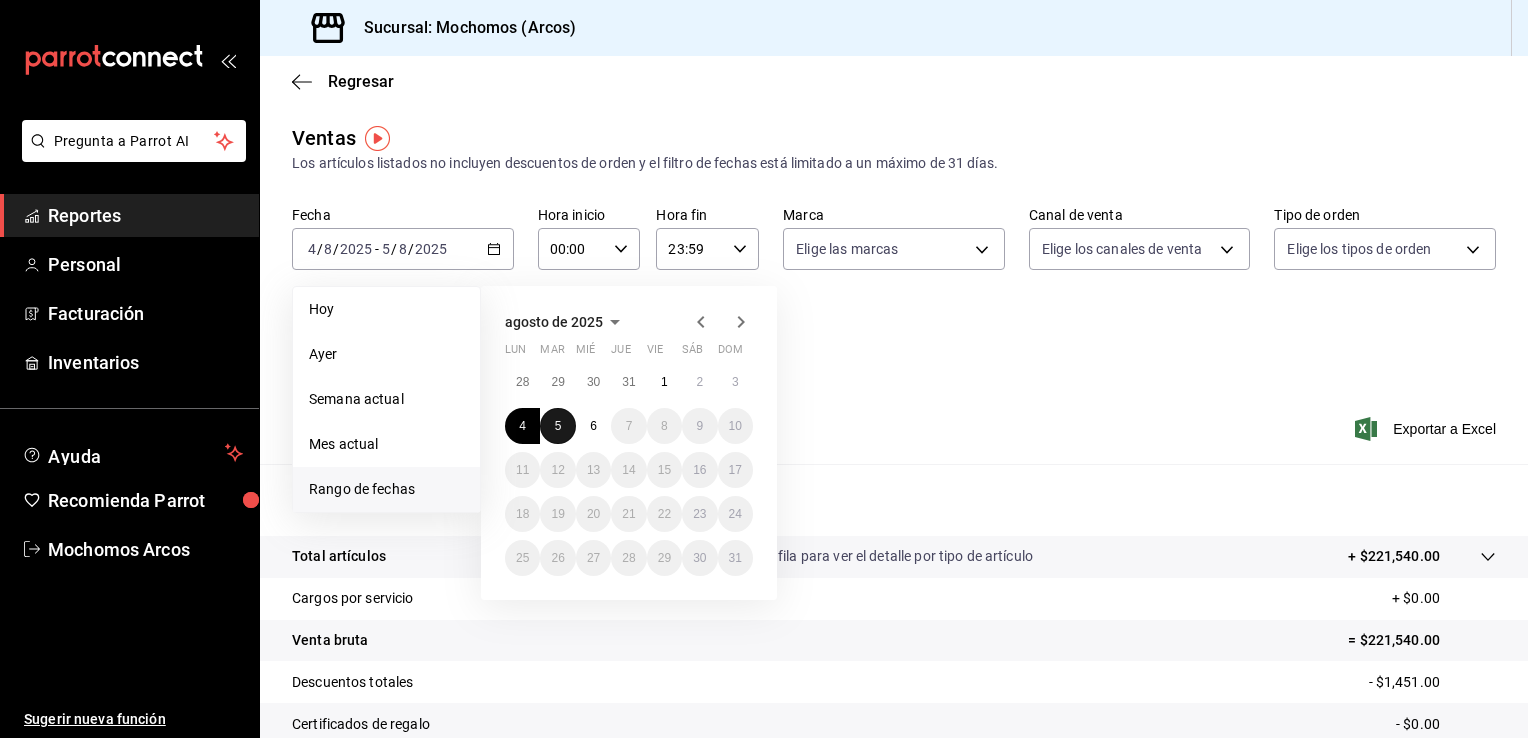 click on "5" at bounding box center (558, 426) 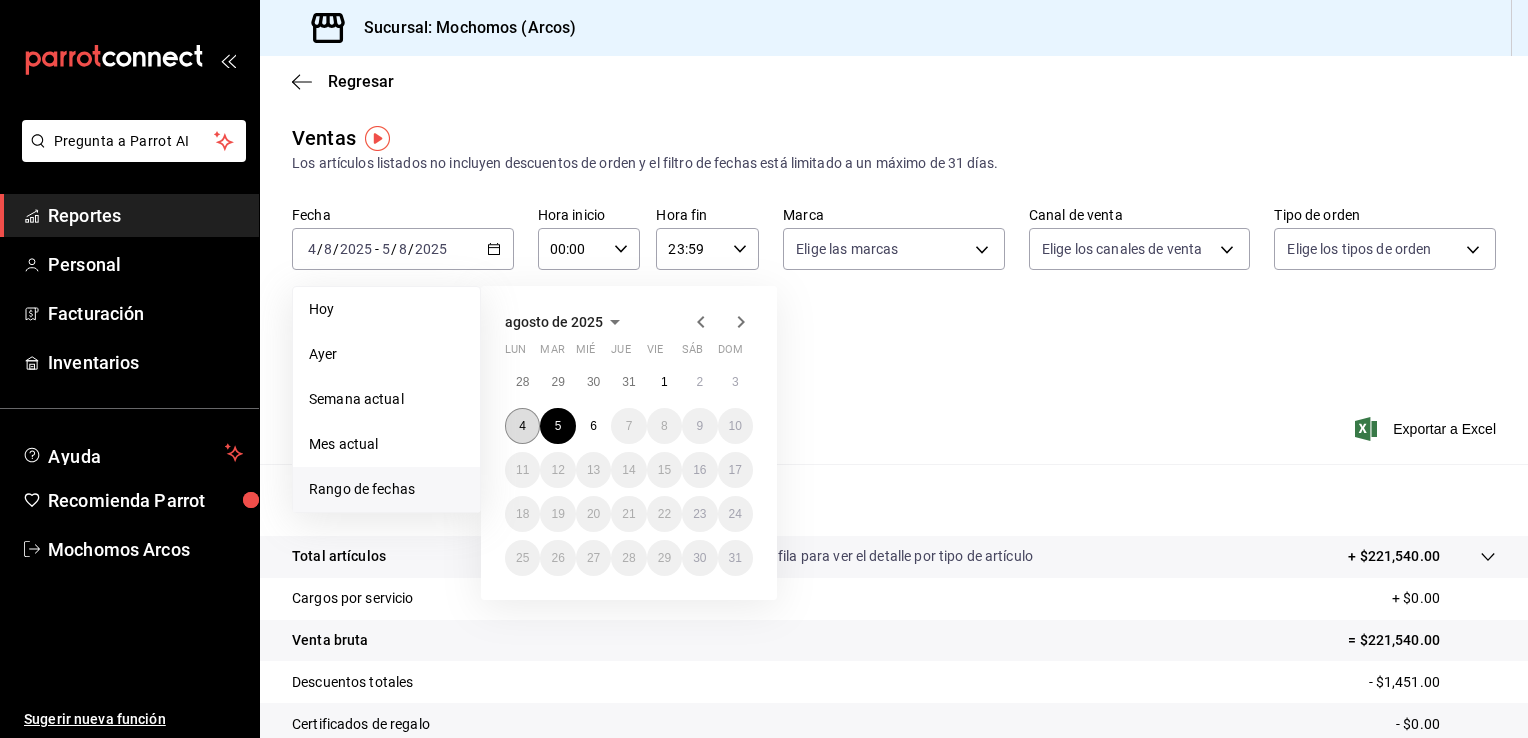 click on "4" at bounding box center [522, 426] 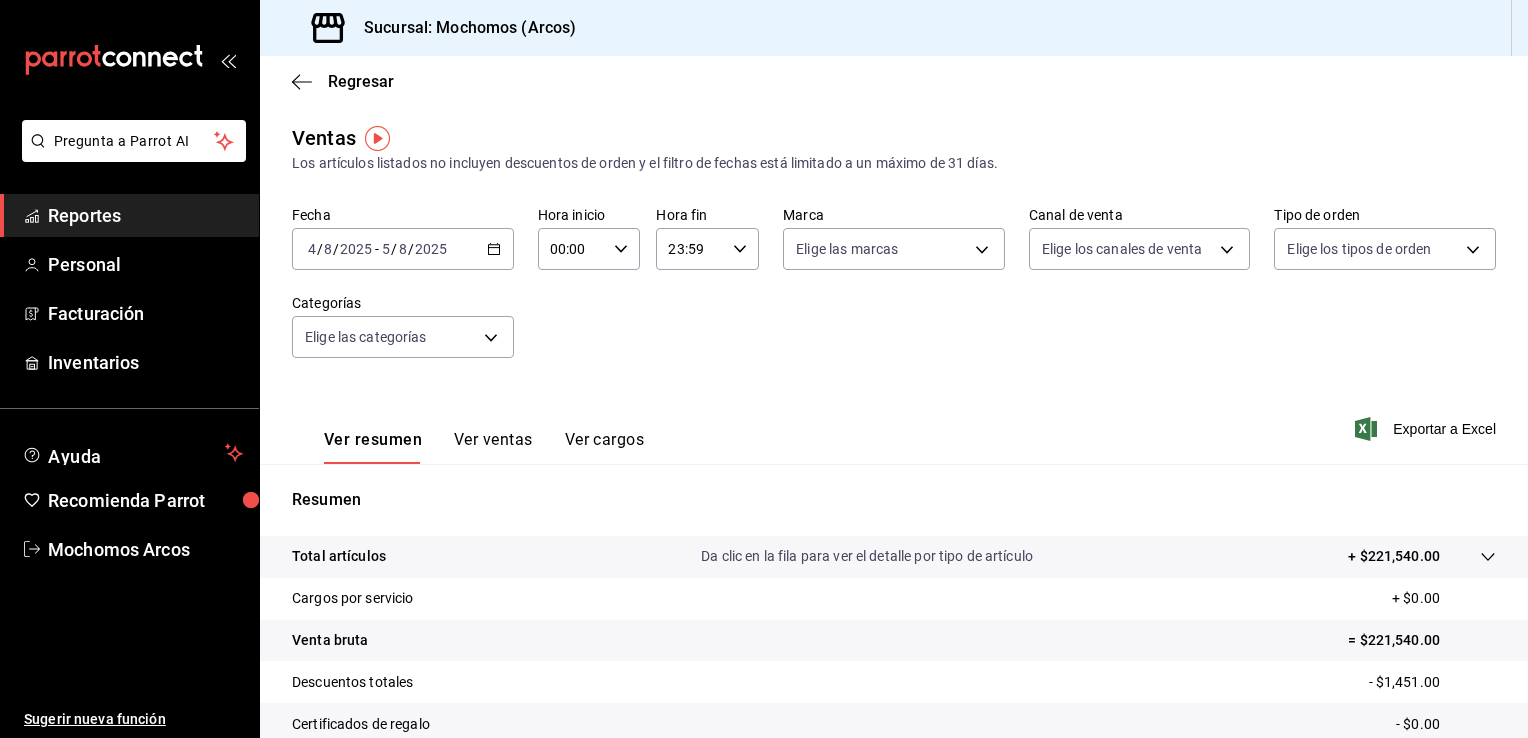 click 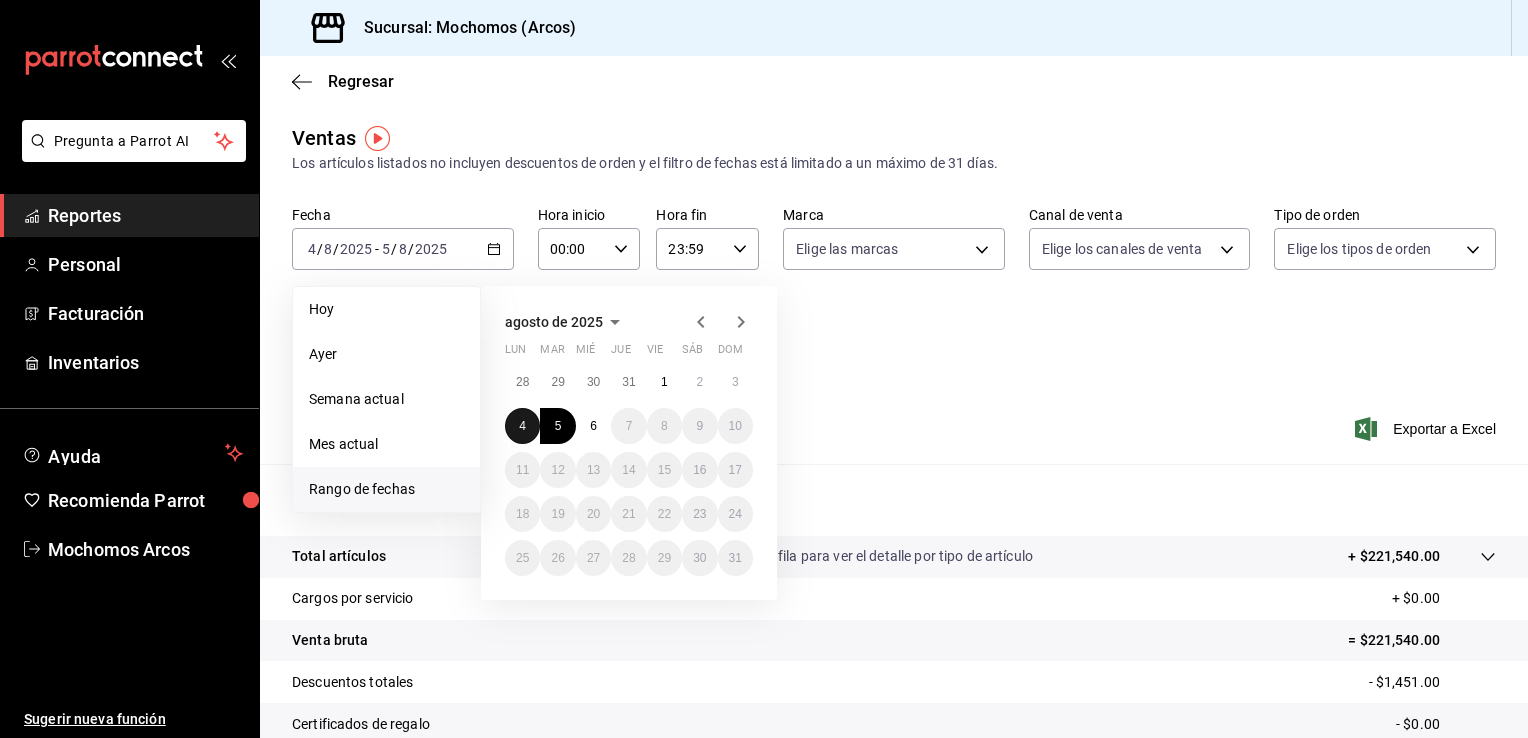 click on "4" at bounding box center [522, 426] 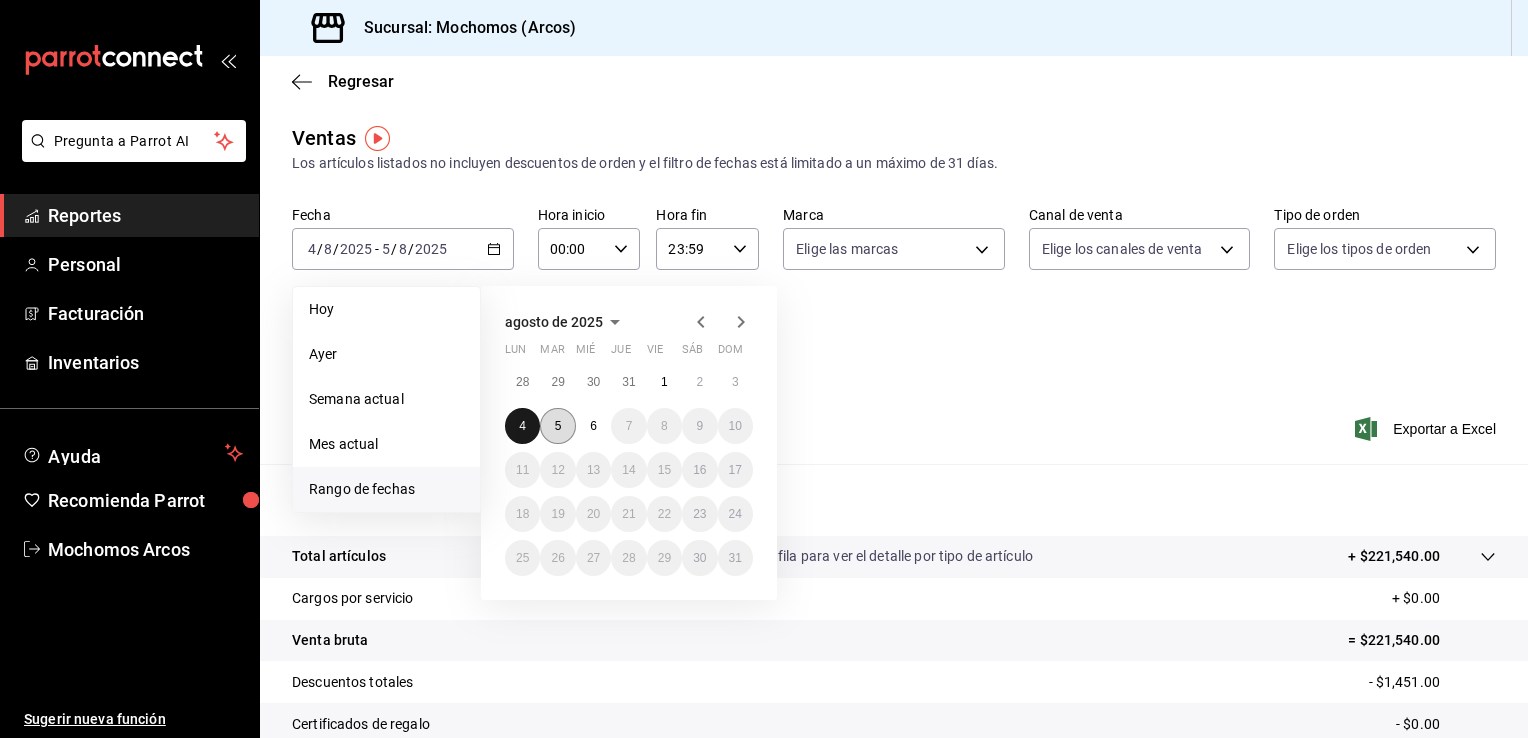 drag, startPoint x: 524, startPoint y: 421, endPoint x: 552, endPoint y: 418, distance: 28.160255 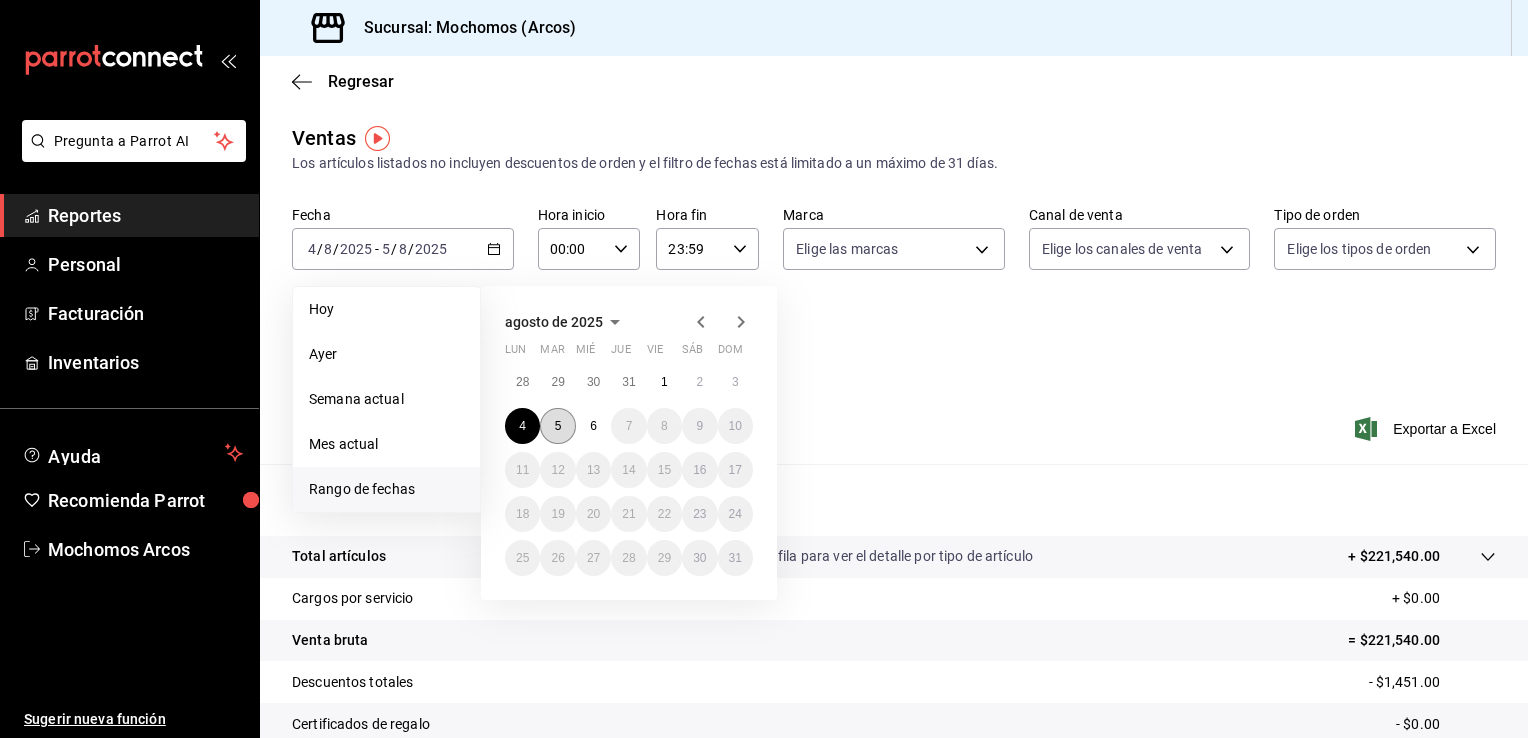 click on "5" at bounding box center [557, 426] 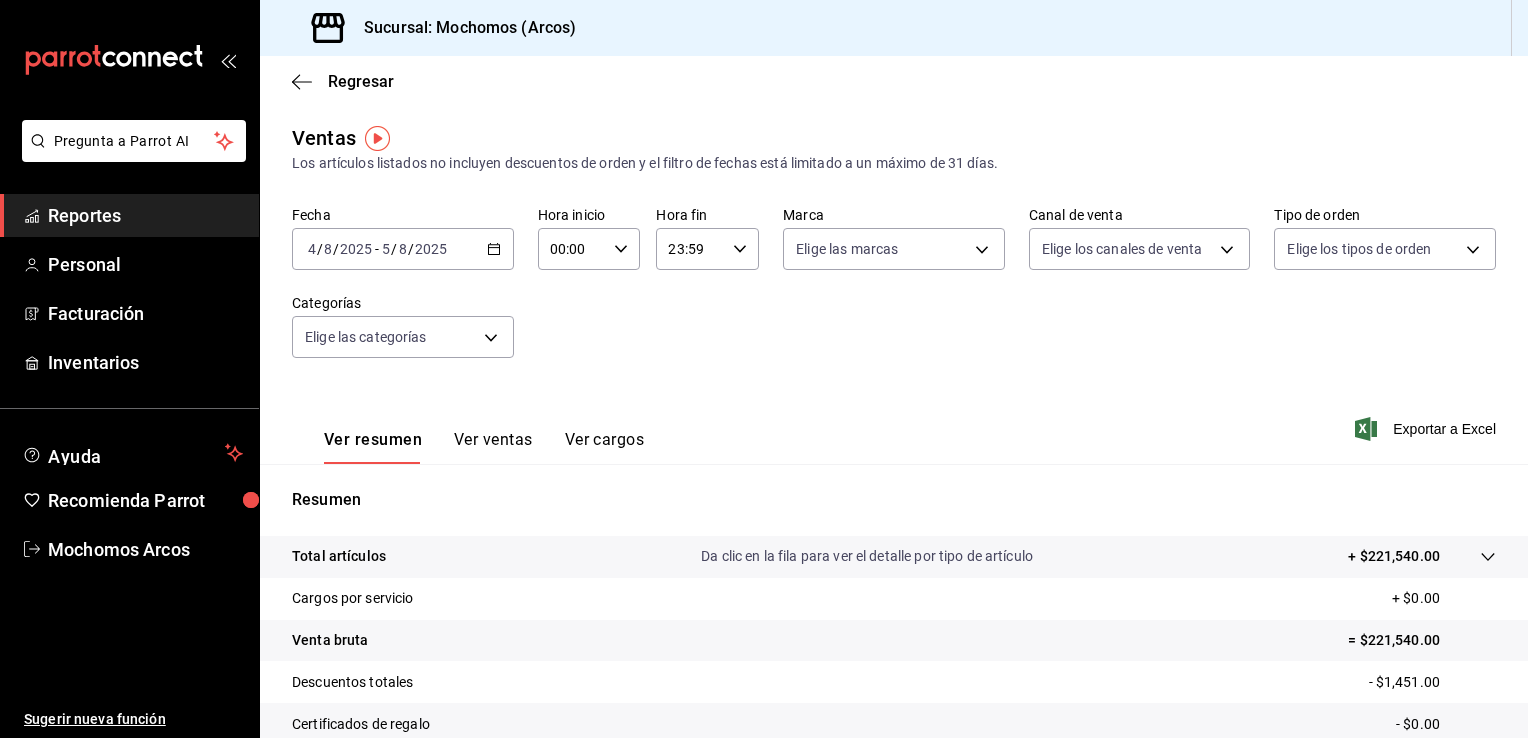 click 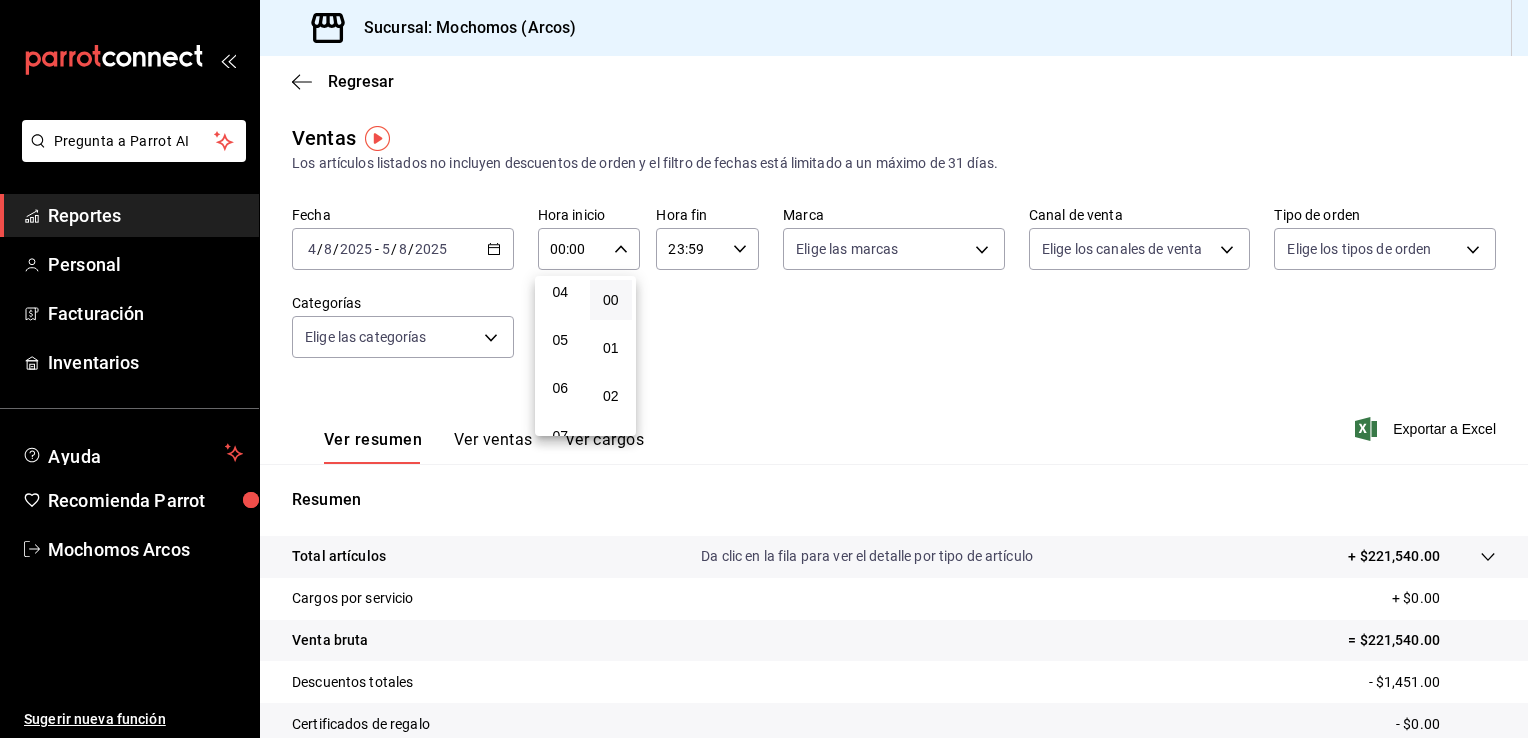 scroll, scrollTop: 200, scrollLeft: 0, axis: vertical 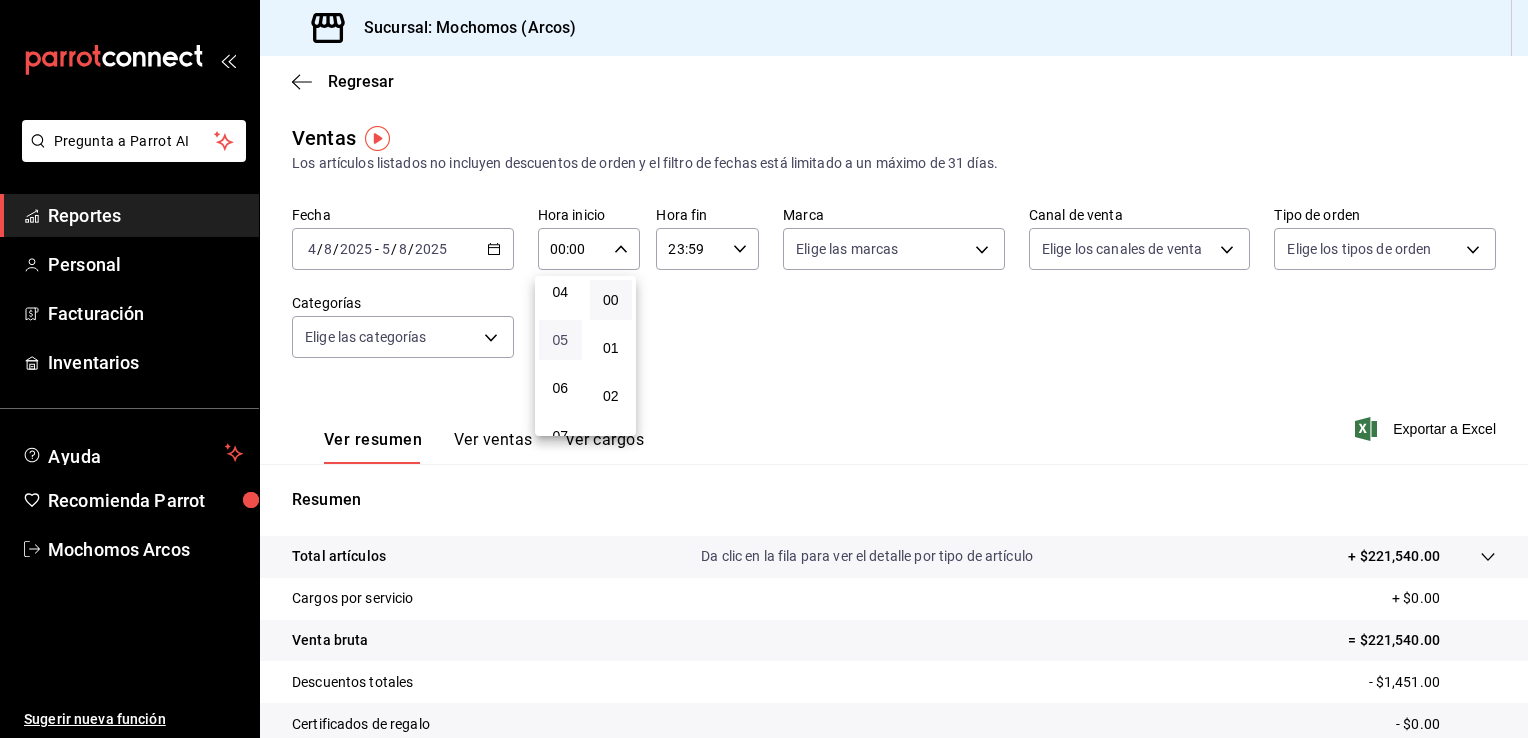 click on "05" at bounding box center [560, 340] 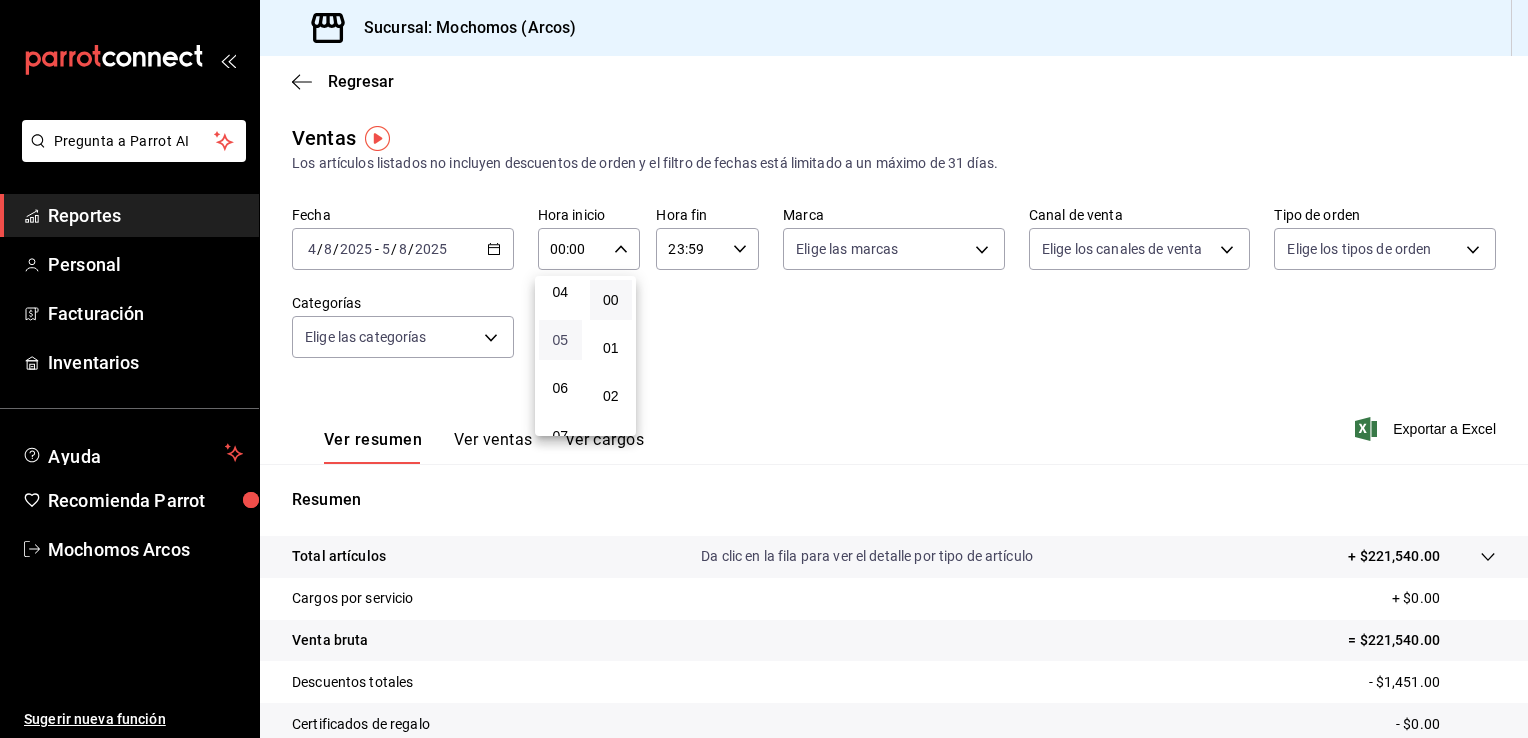 type on "05:00" 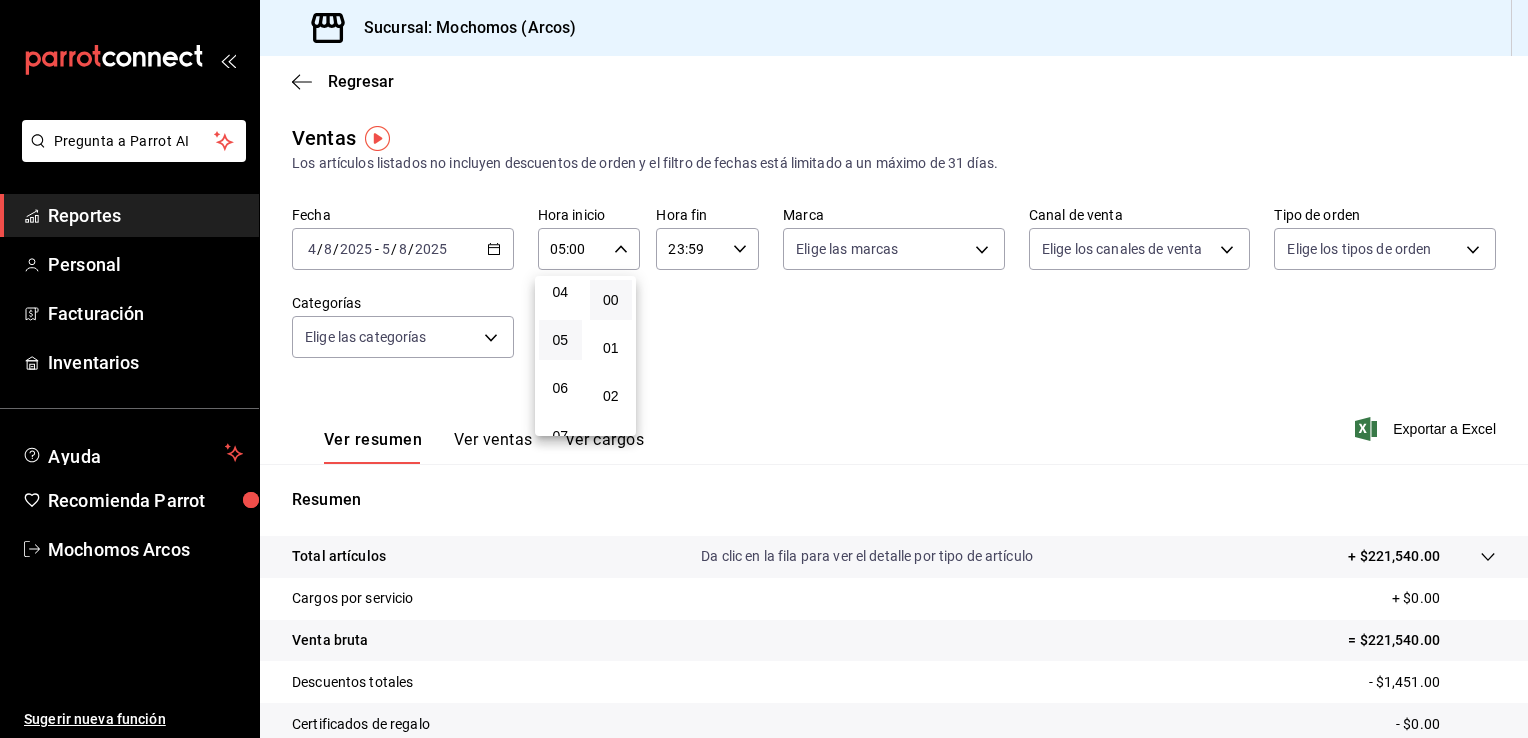 click at bounding box center [764, 369] 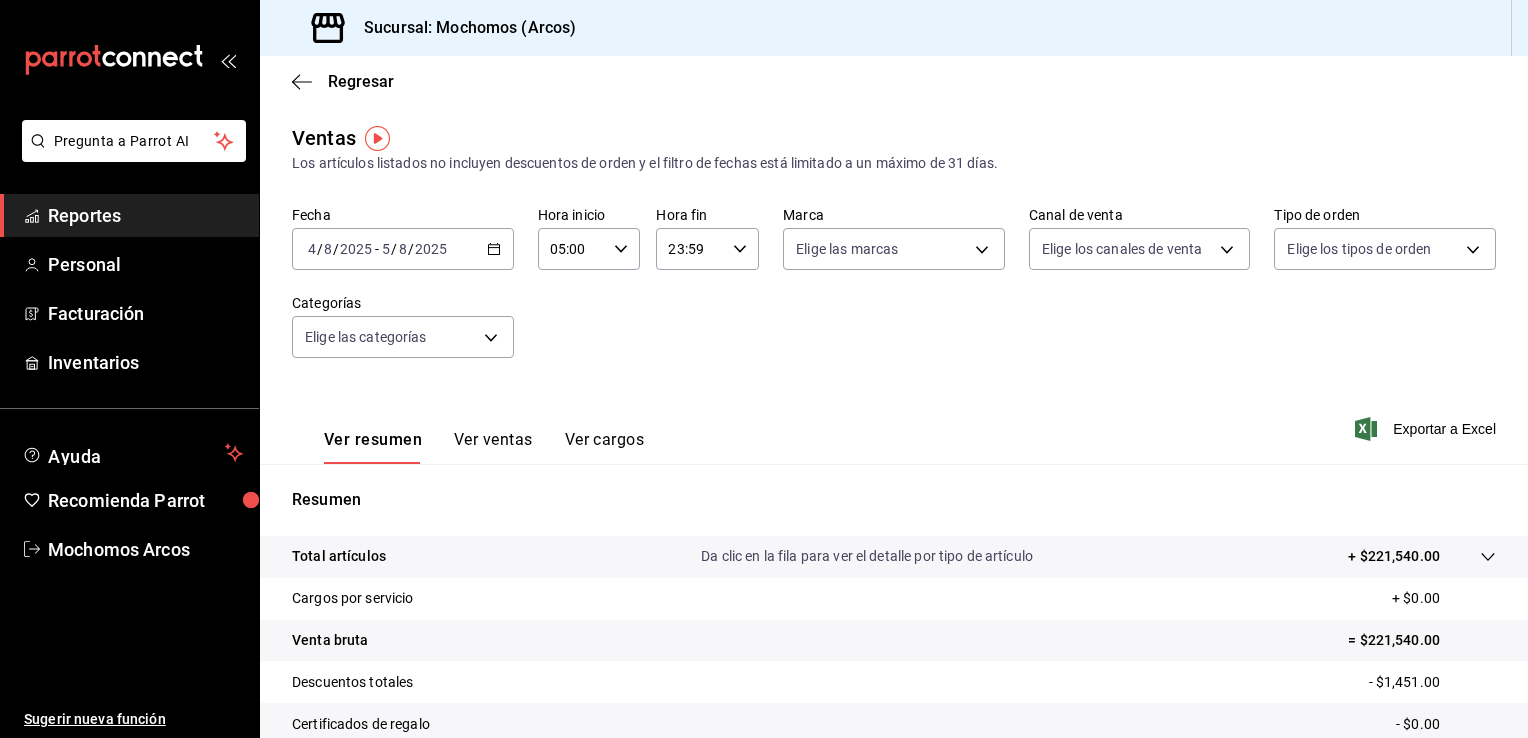 click 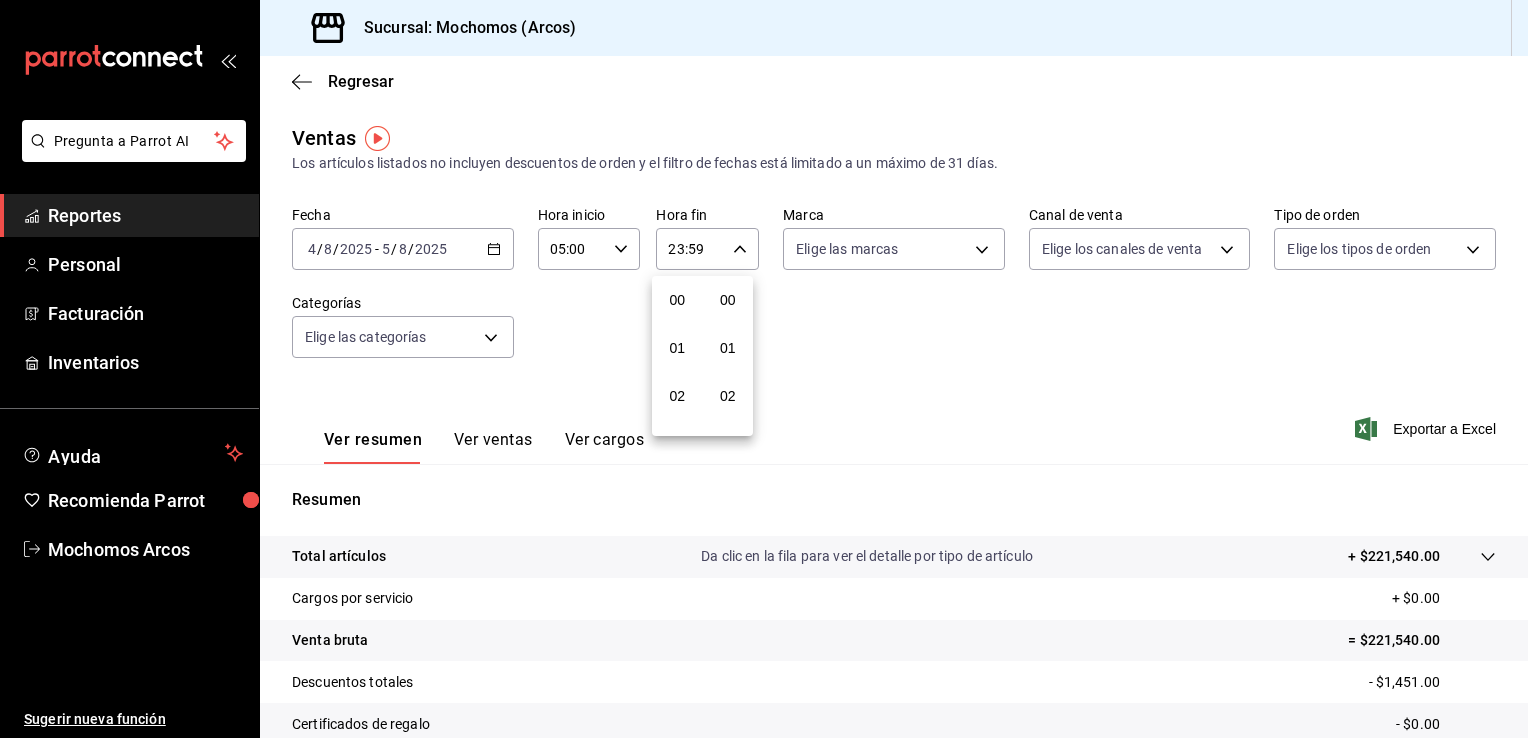 scroll, scrollTop: 1011, scrollLeft: 0, axis: vertical 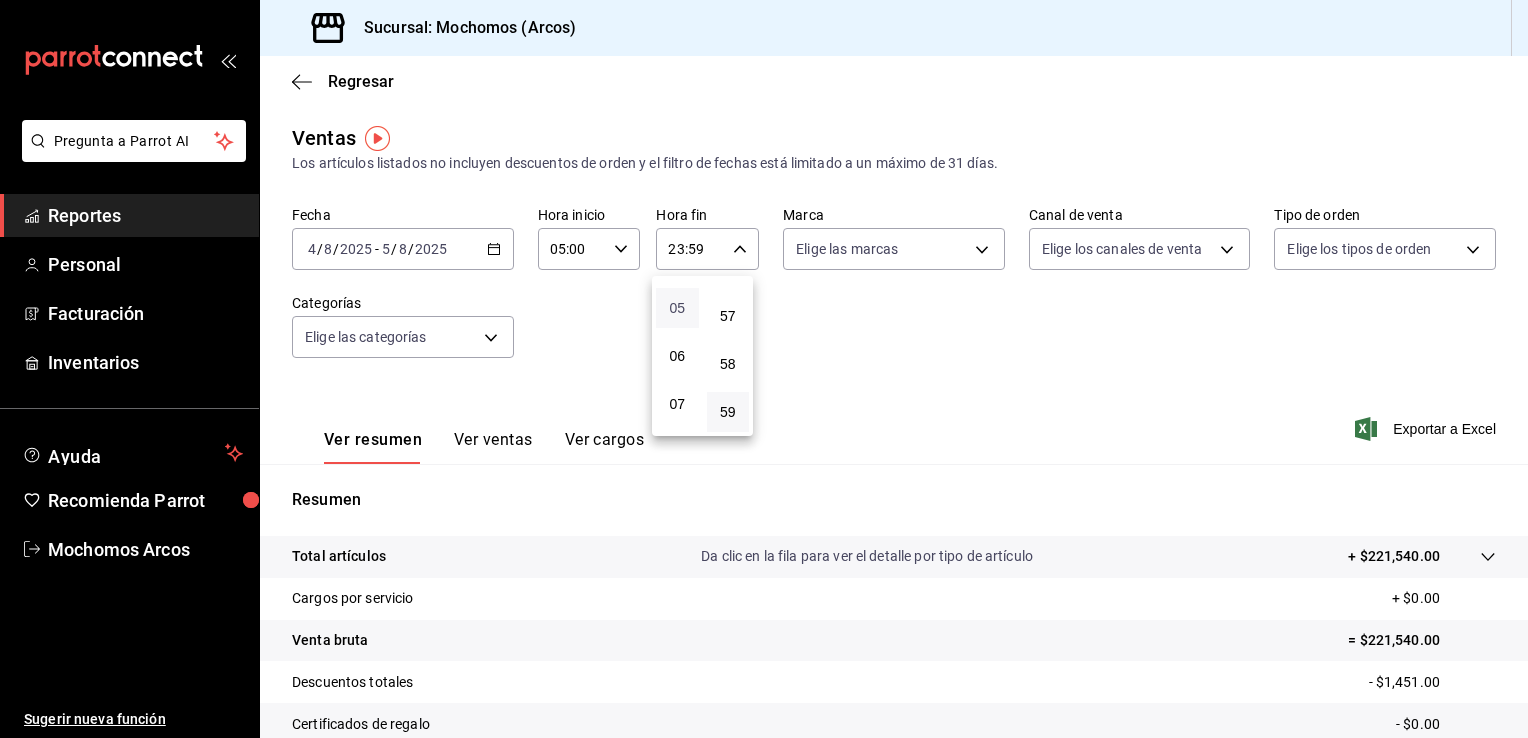 click on "05" at bounding box center (677, 308) 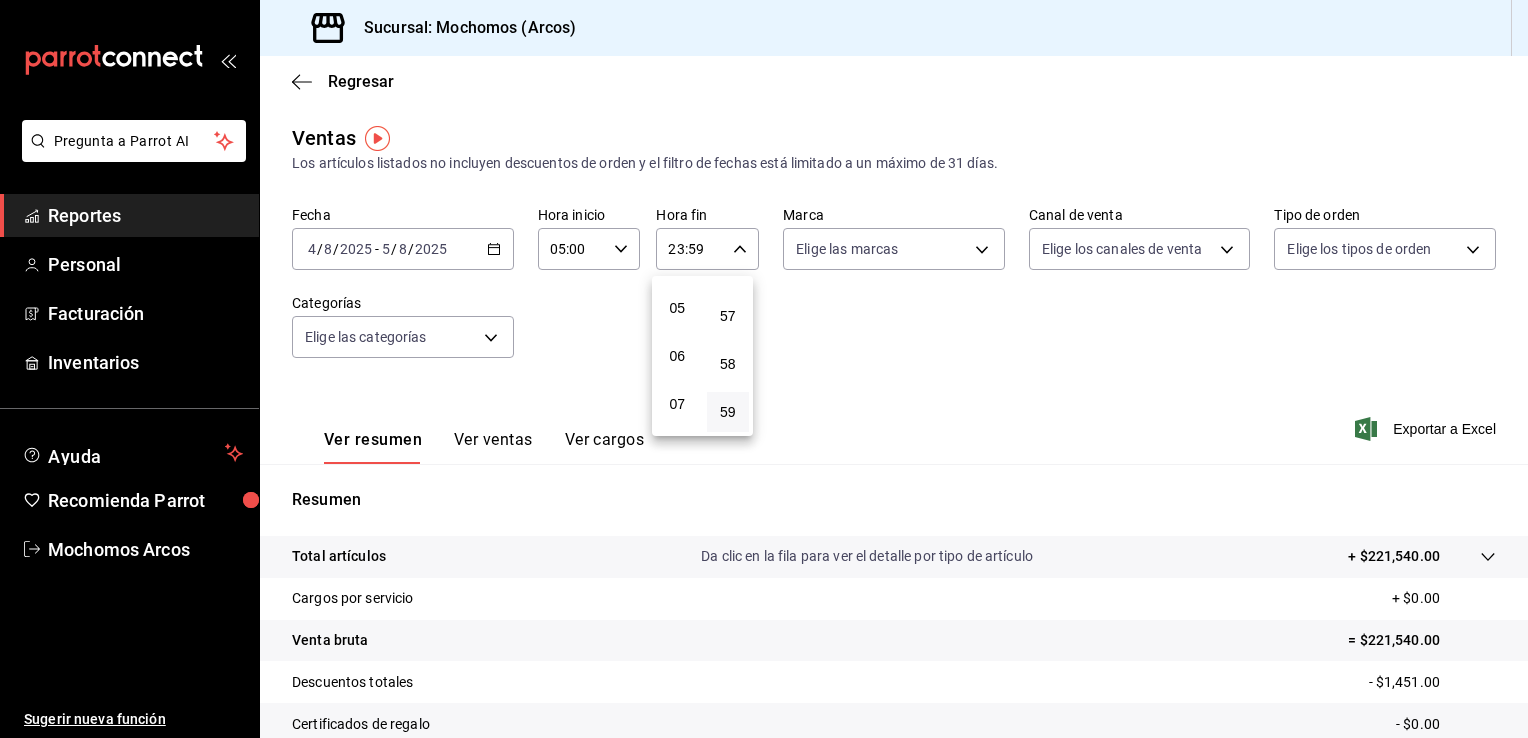 type on "05:59" 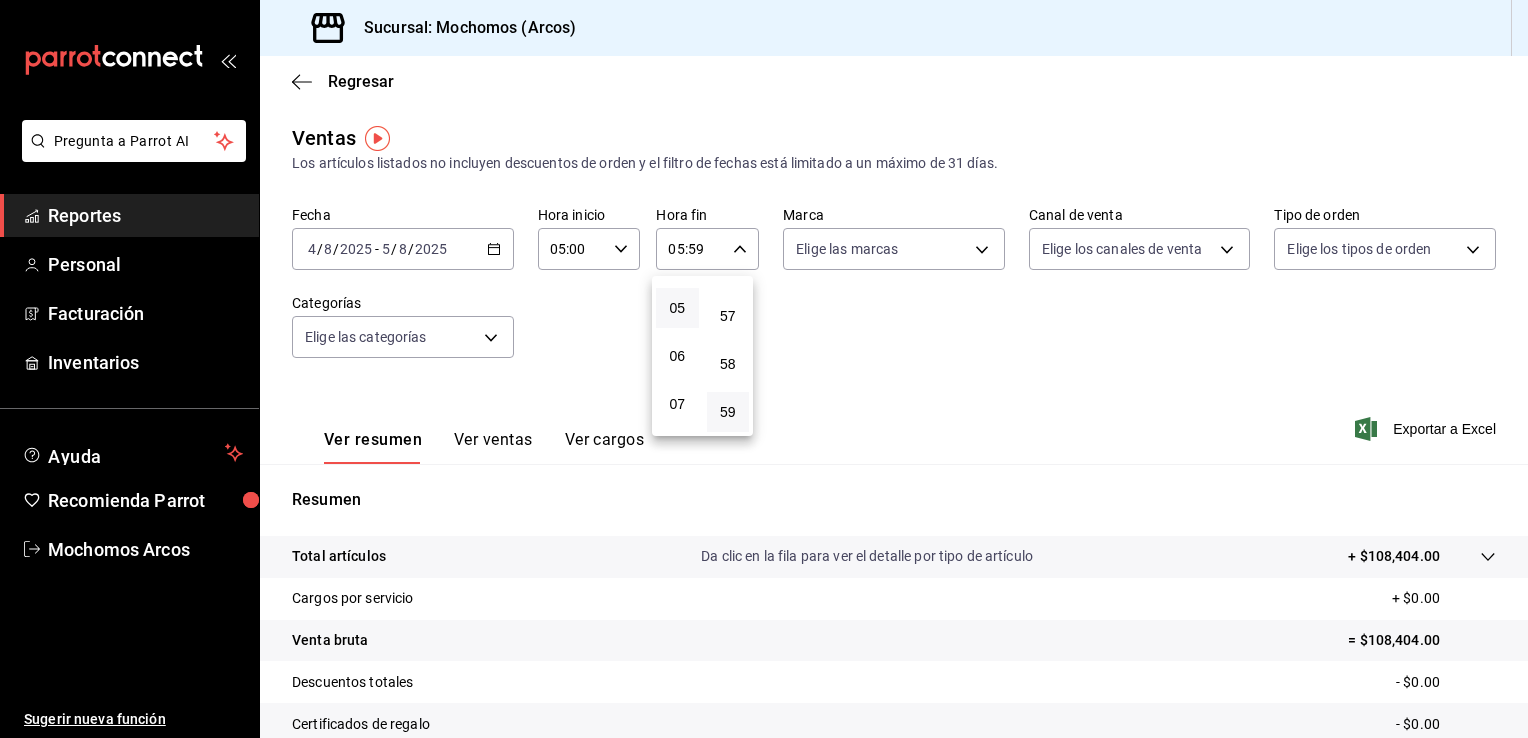 click at bounding box center (764, 369) 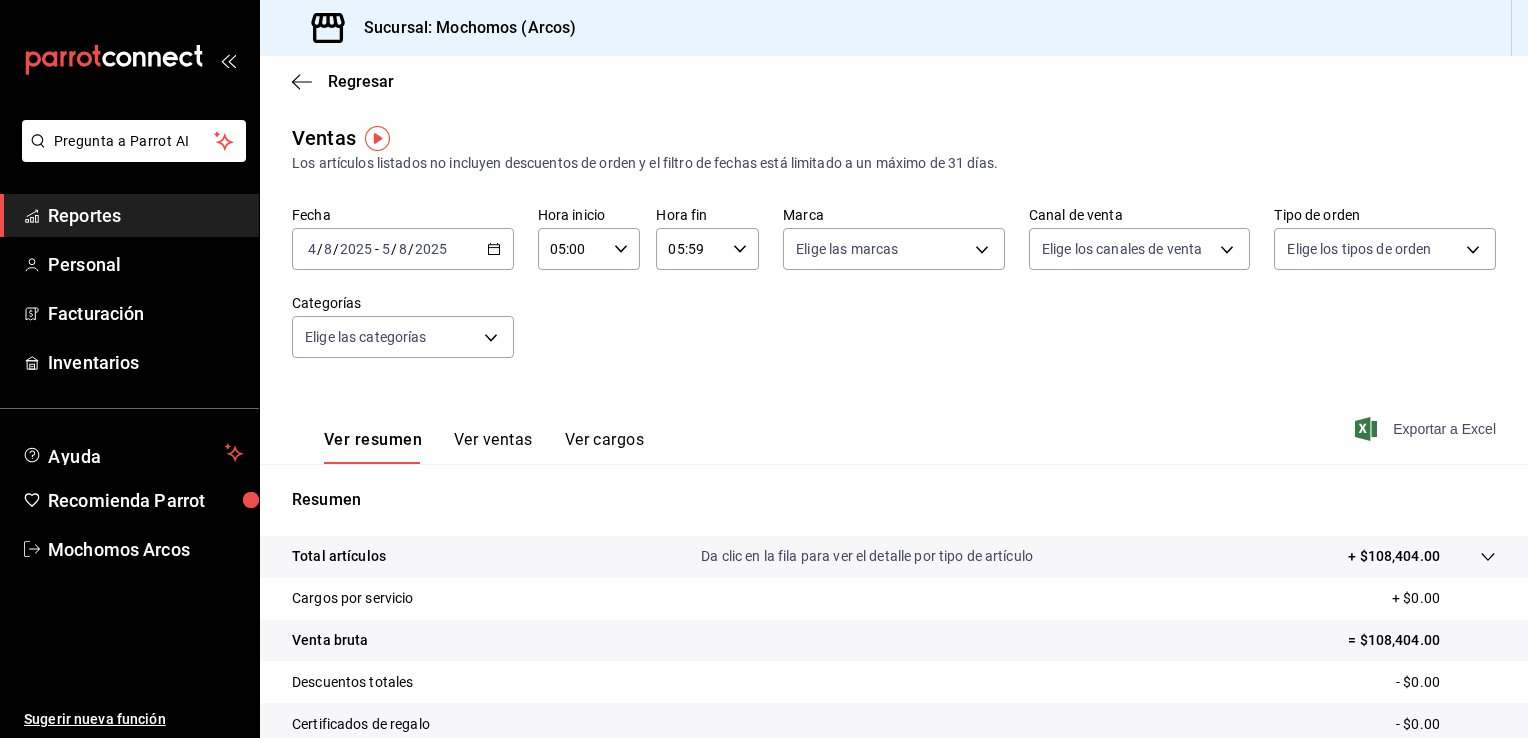 click 